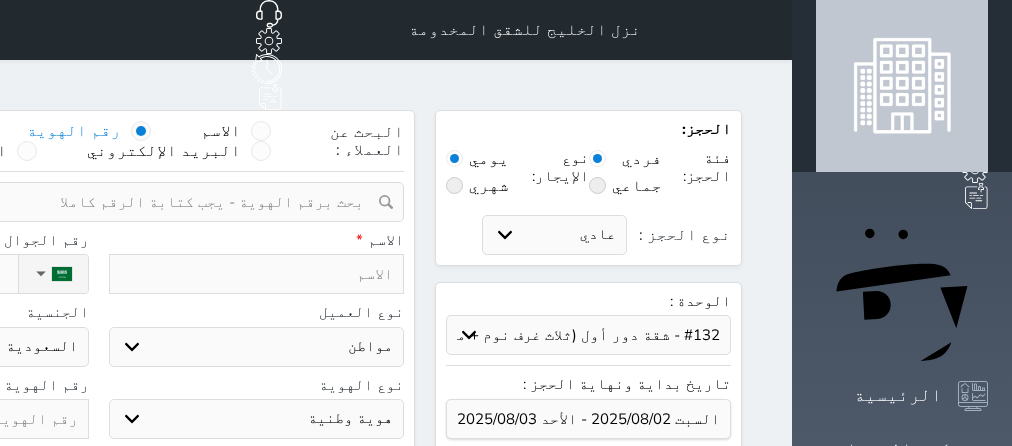 select on "9422" 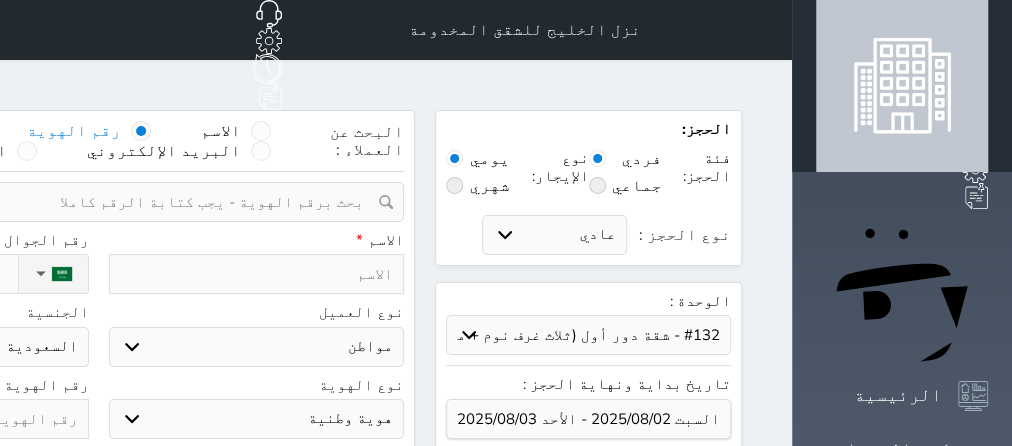 select 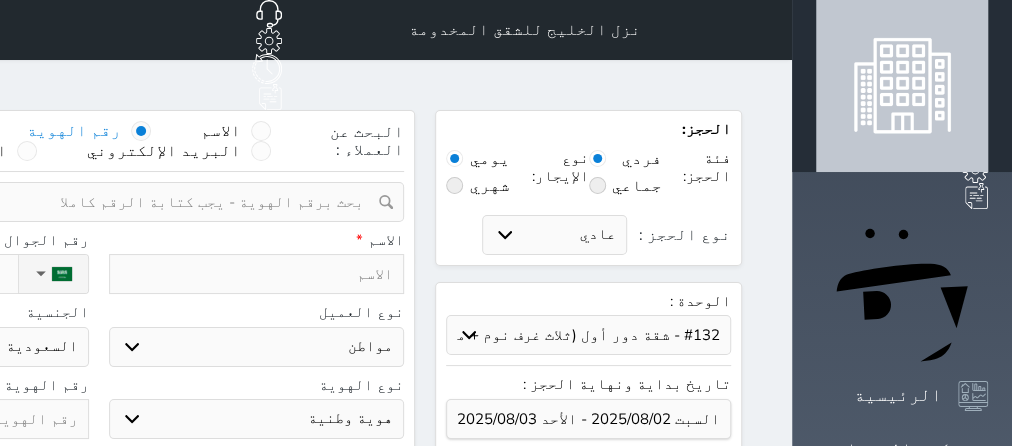 select 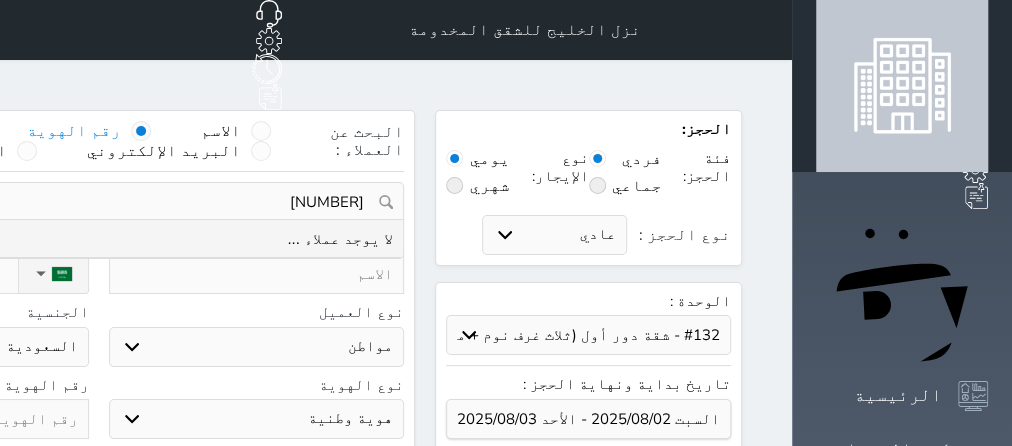 type on "[NUMBER]" 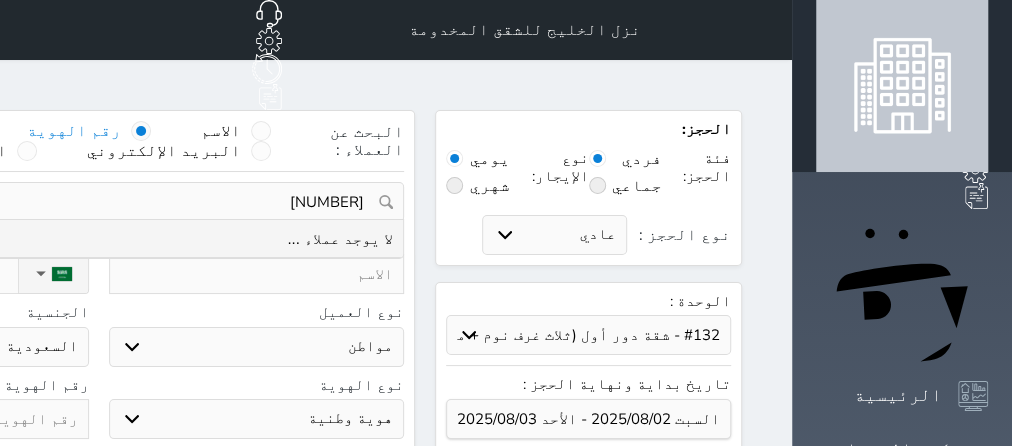 drag, startPoint x: 437, startPoint y: 177, endPoint x: 629, endPoint y: 167, distance: 192.26024 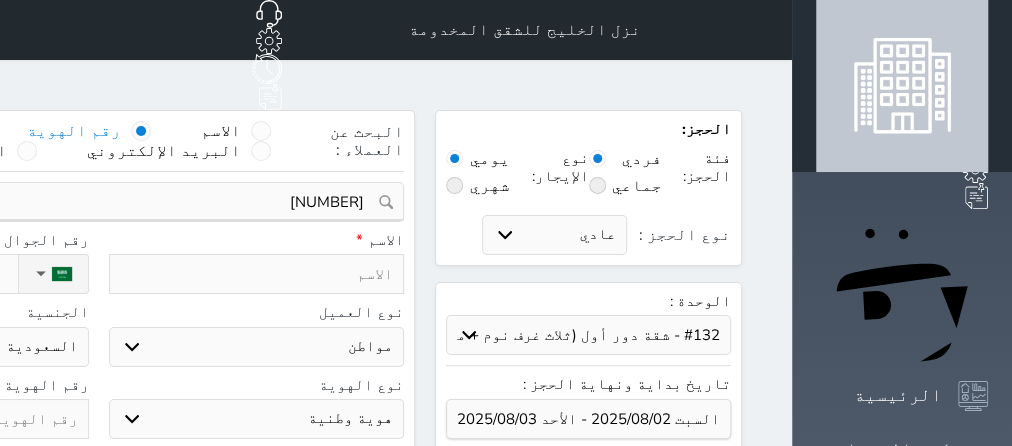 click at bounding box center [257, 274] 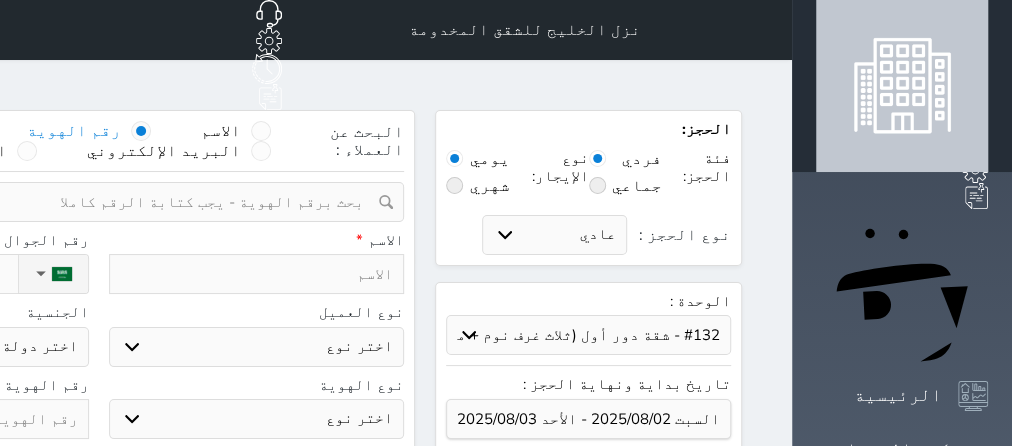 type on "ا" 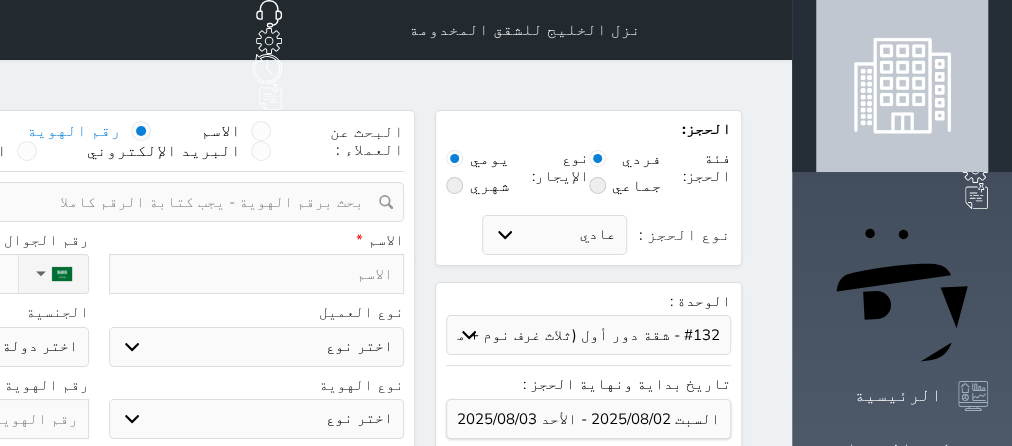 select 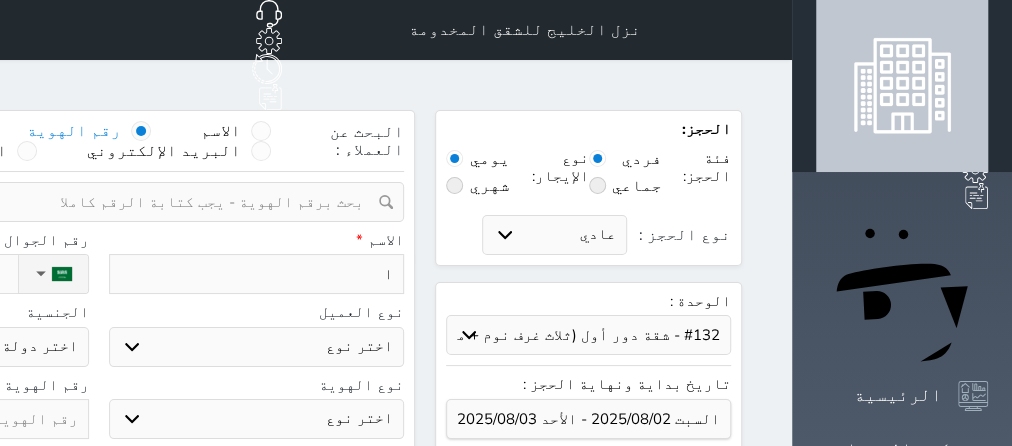 type on "اب" 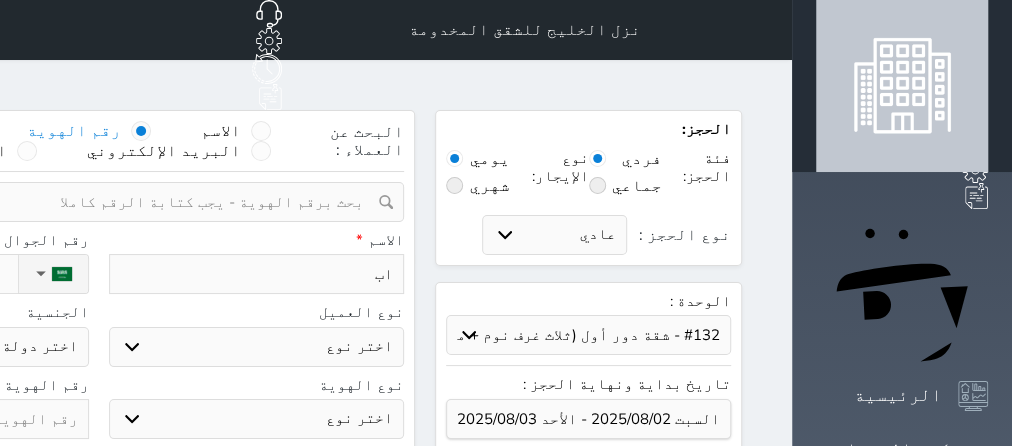 type on "ابر" 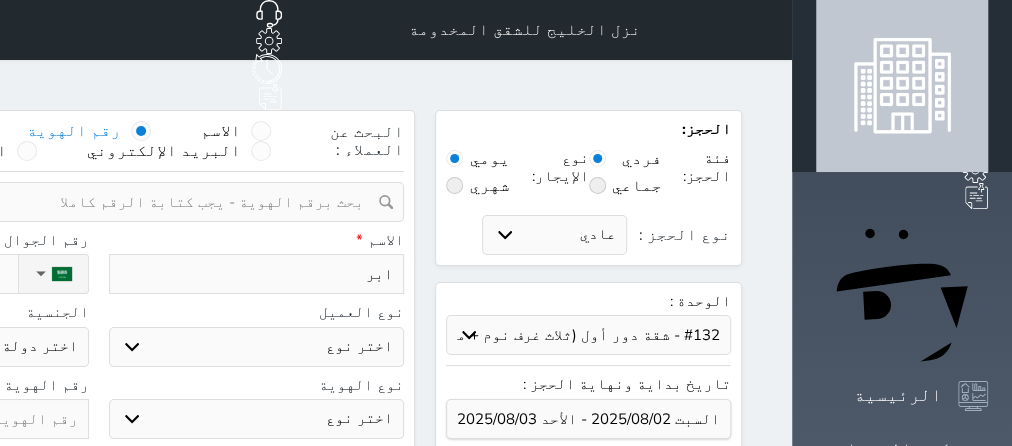 type on "ابرا" 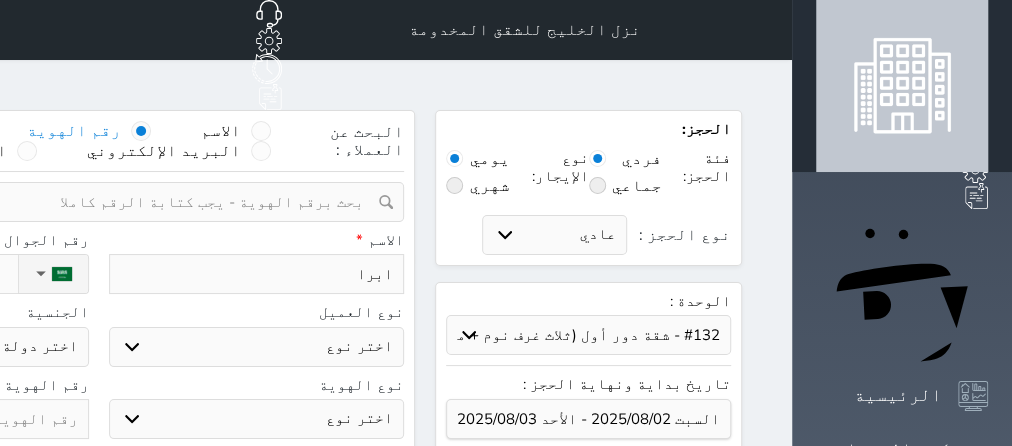 select 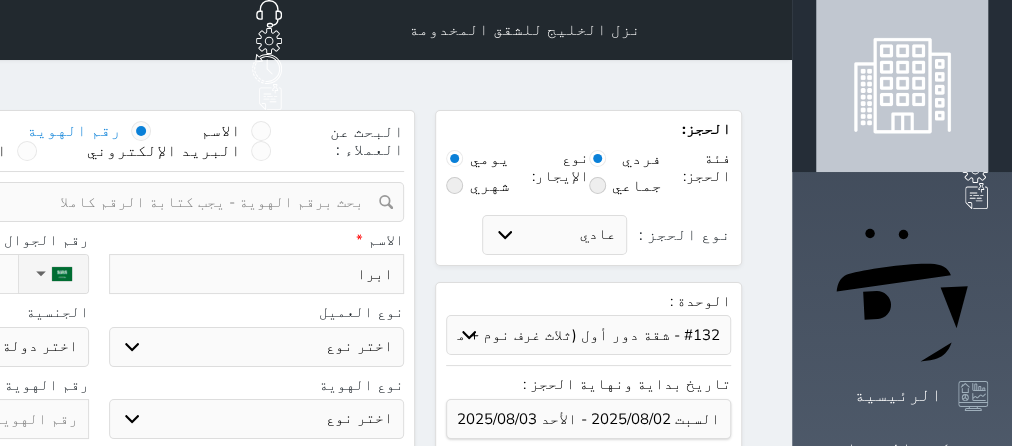 type on "[FIRST]" 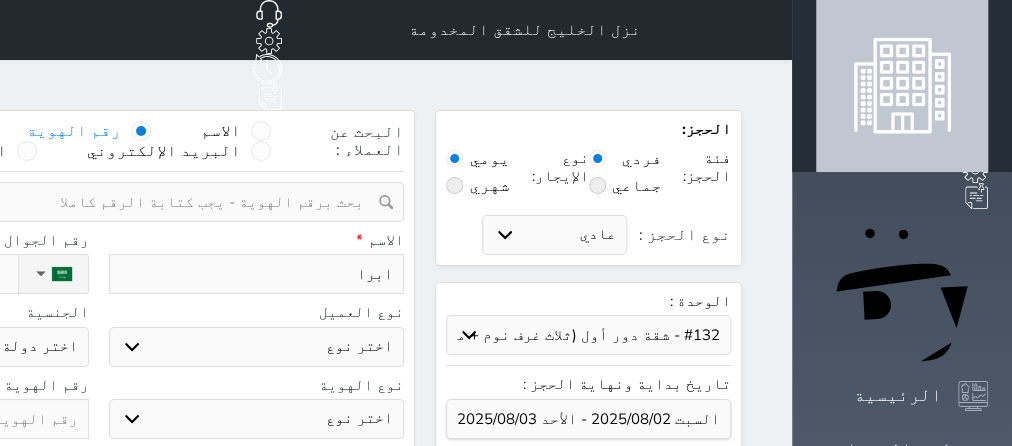 select 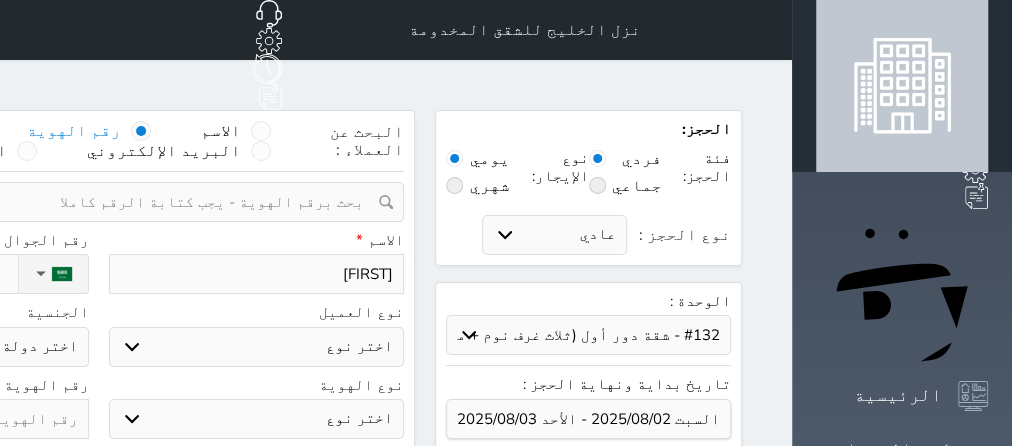 type on "[FIRST]" 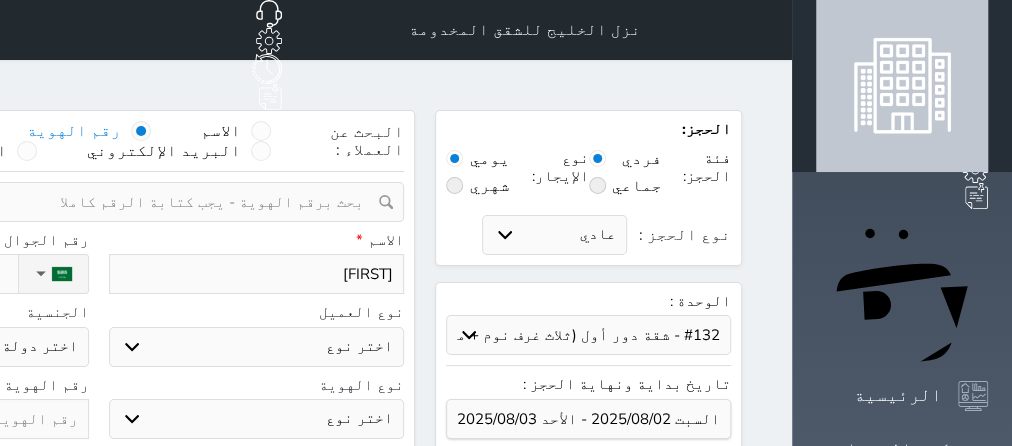 type on "[FIRST]" 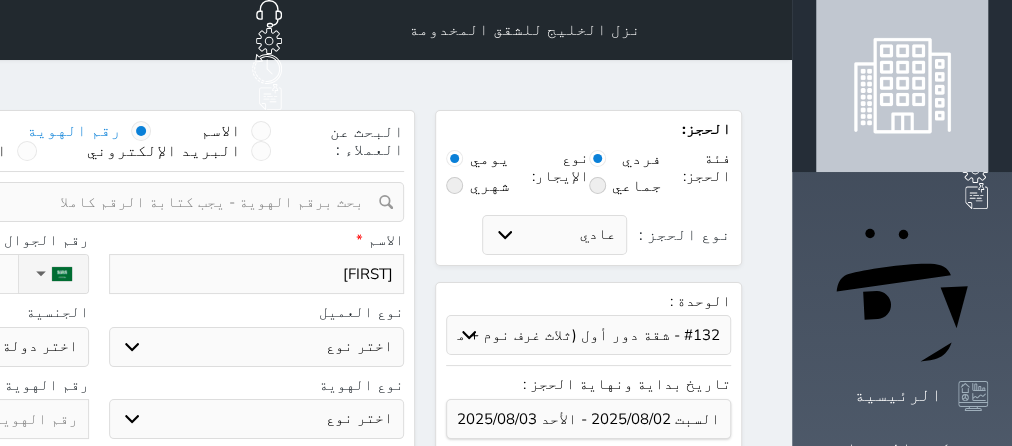 select 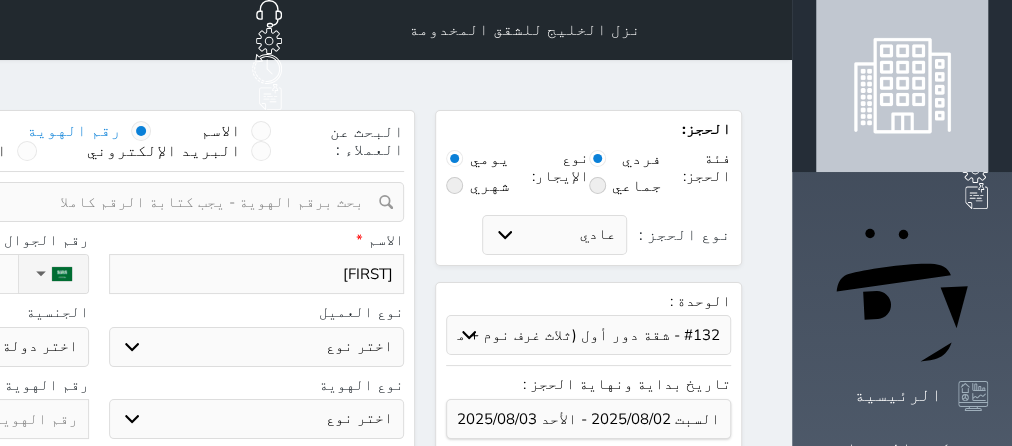 type on "[FIRST]" 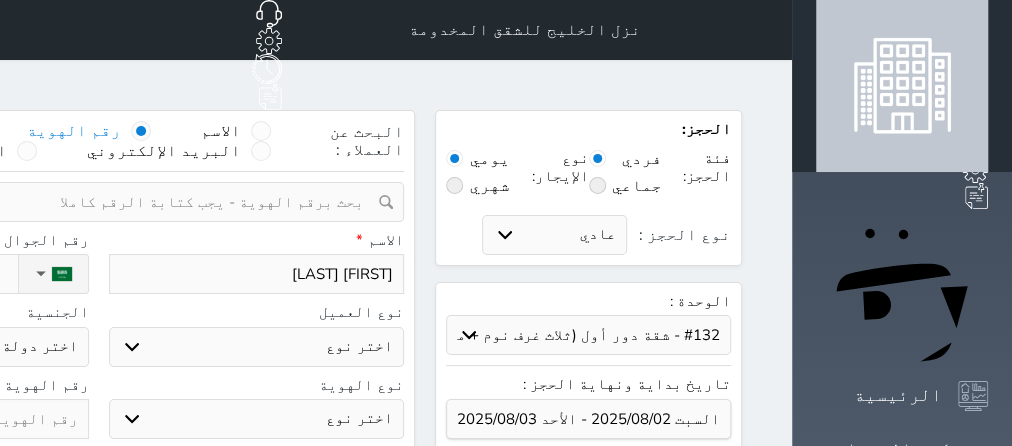 type on "[FIRST]" 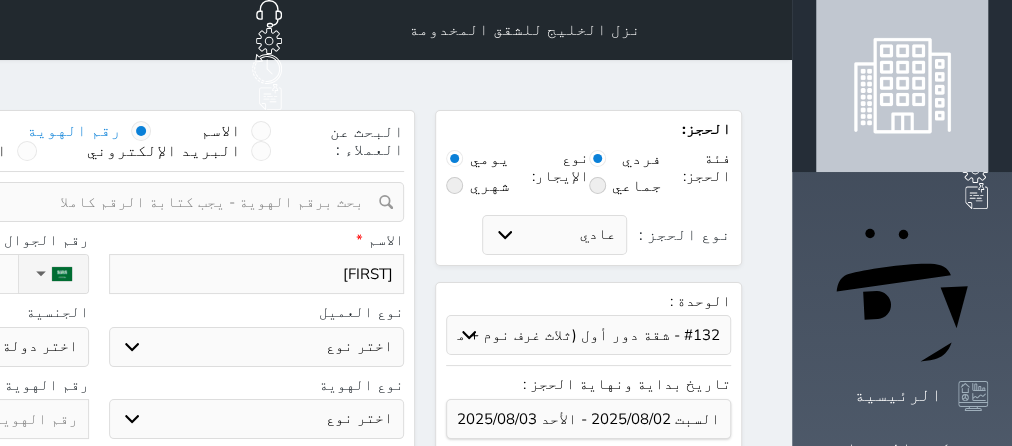 type on "[FIRST] [LAST]" 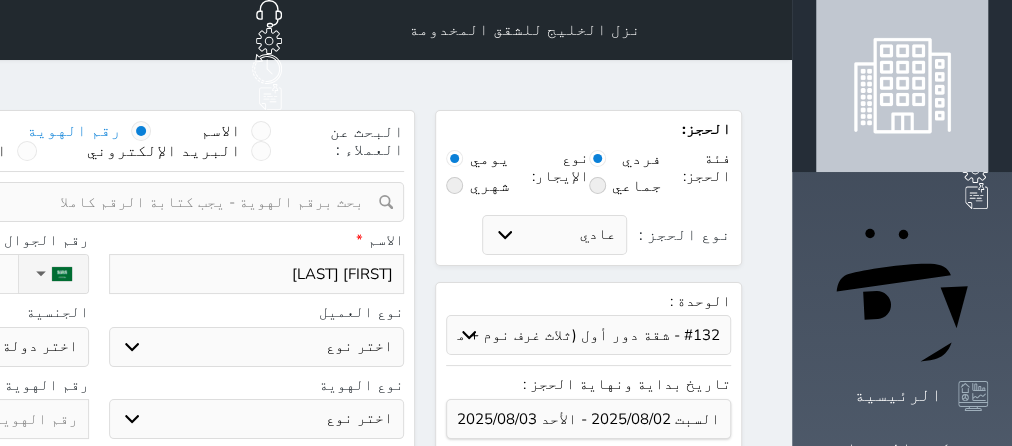 type on "[FIRST] [LAST]" 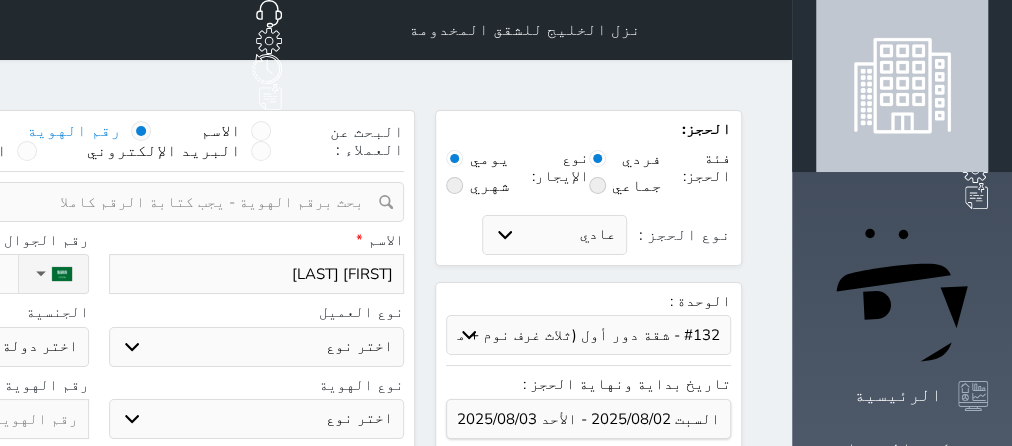 type on "[FIRST] [LAST]" 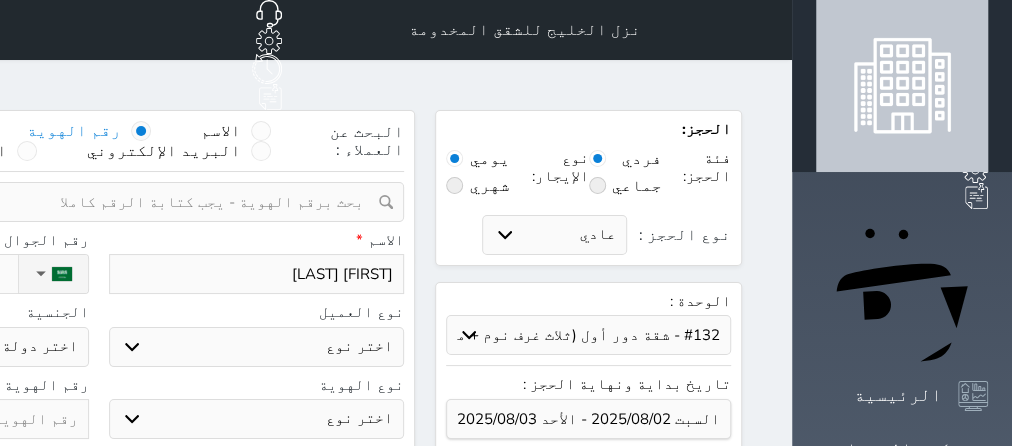 select 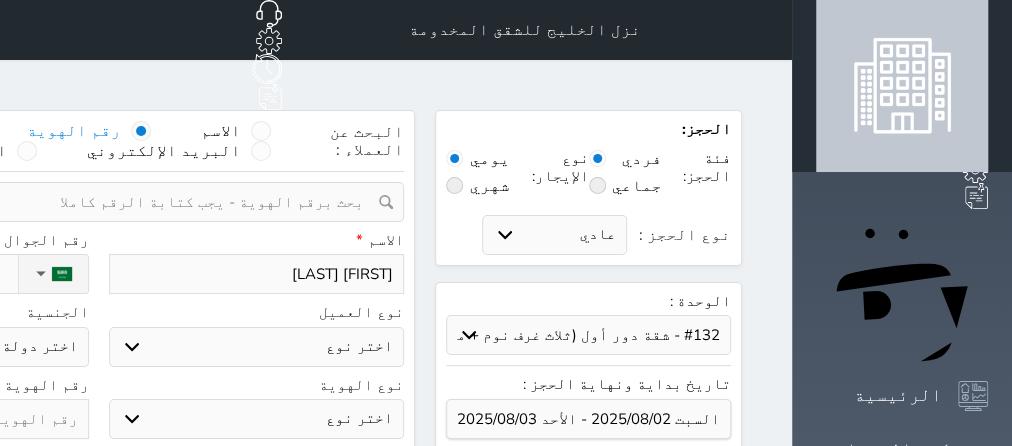 type on "[FIRST] [LAST]" 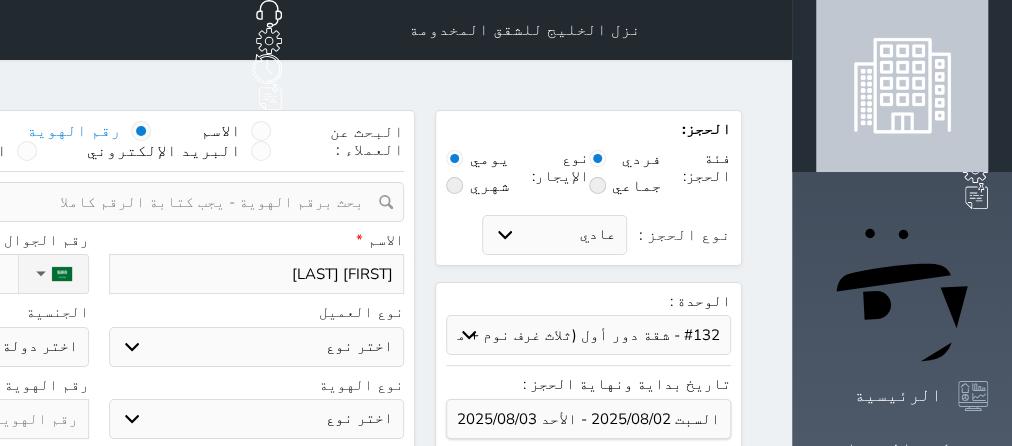select 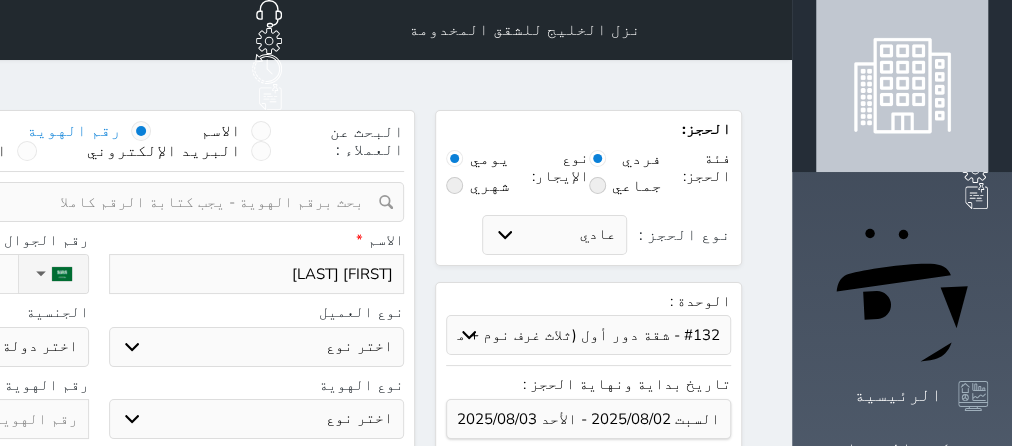 type on "[FIRST] [LAST]" 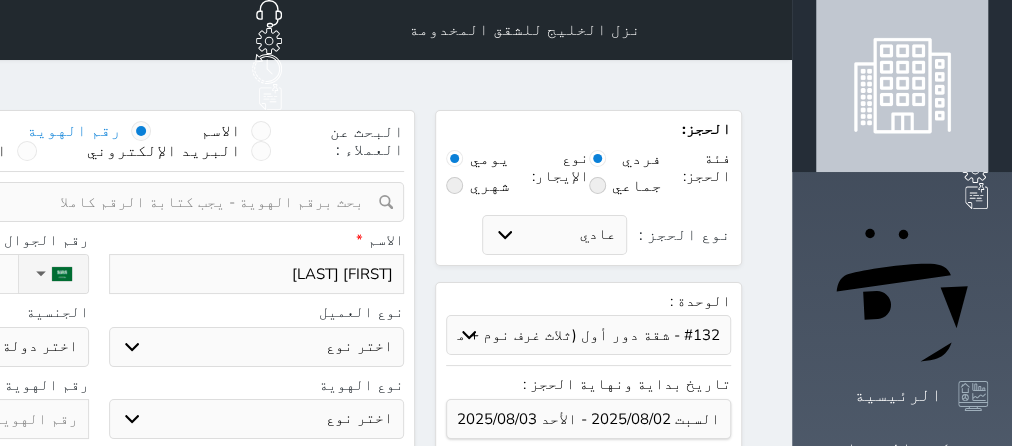 select 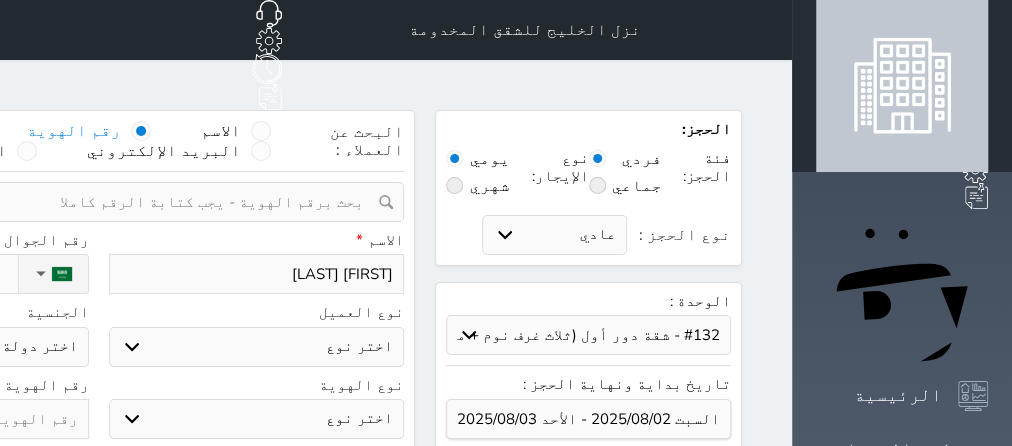 type on "[FIRST] [LAST] [LAST]" 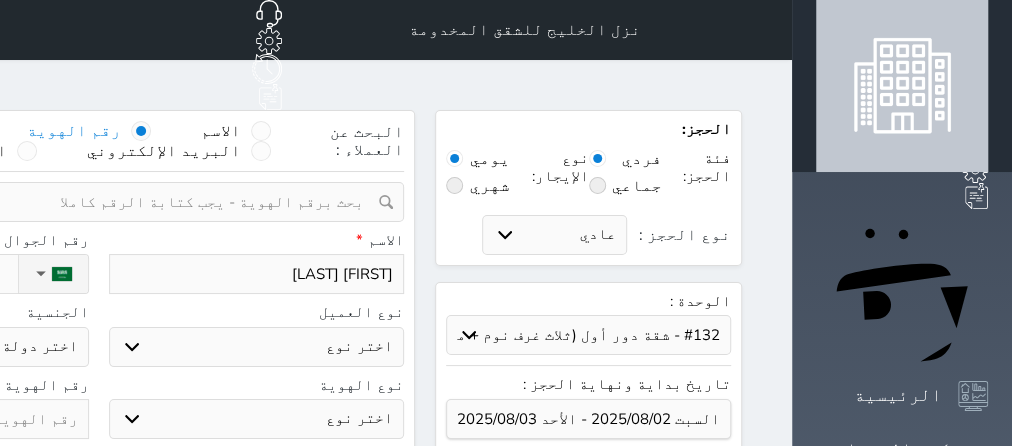 select 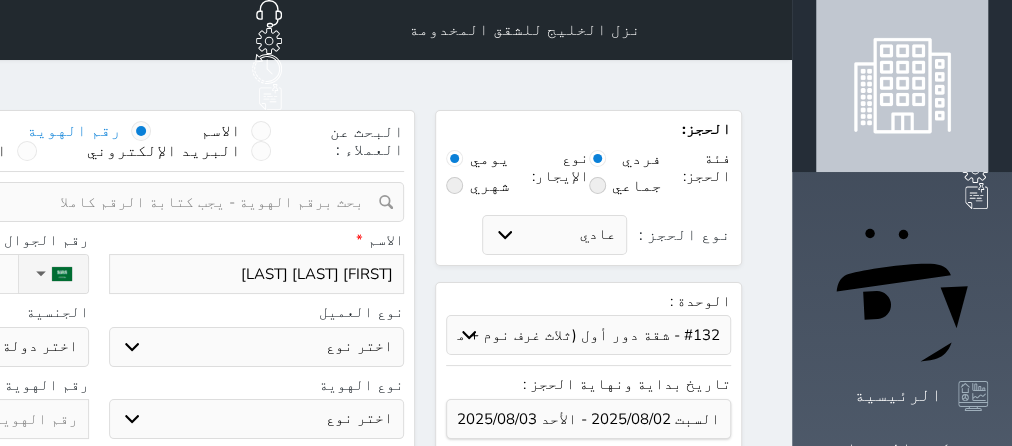 type on "[FIRST] [LAST] [LAST]" 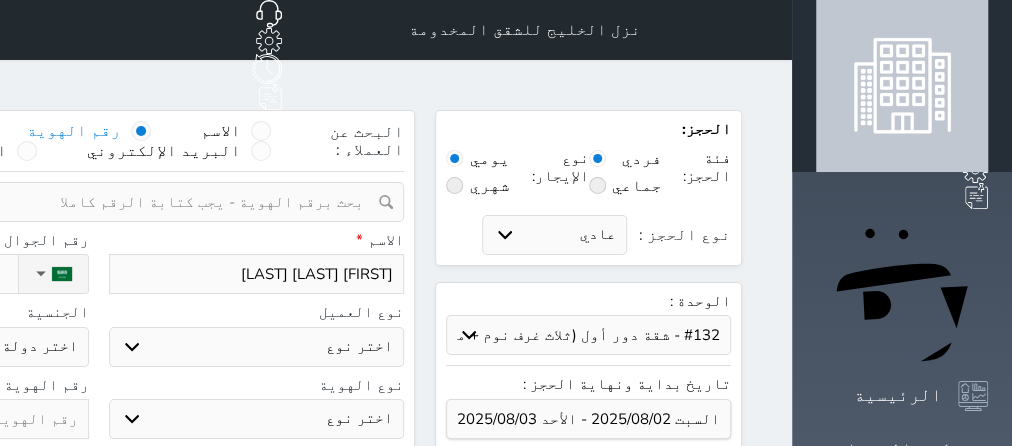 type on "[FIRST] [LAST] [LAST]" 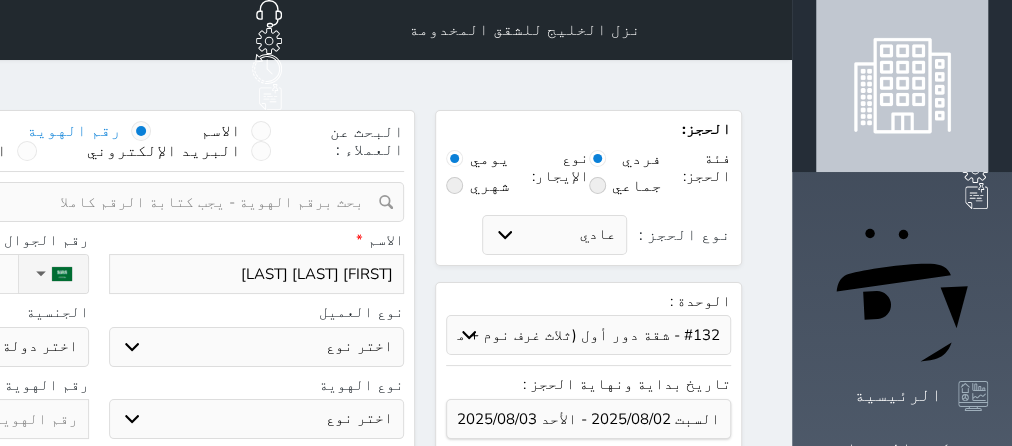 select 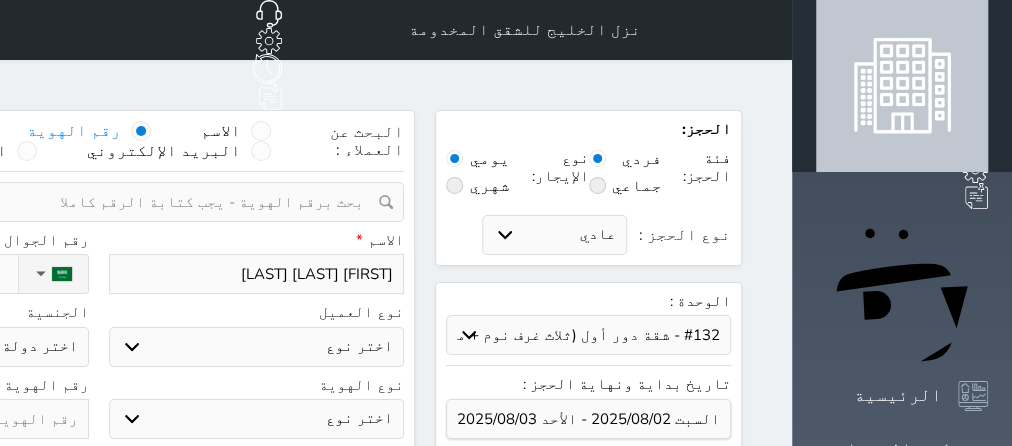type on "[FIRST] [LAST] [LAST]" 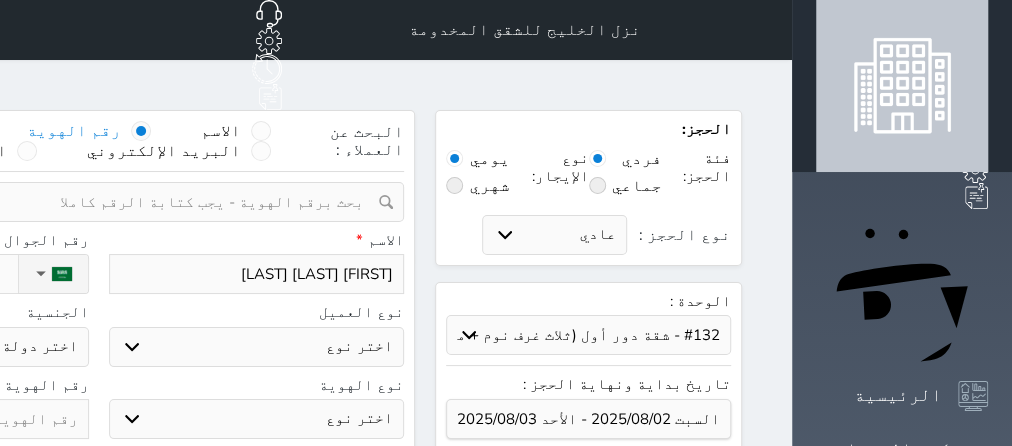 select 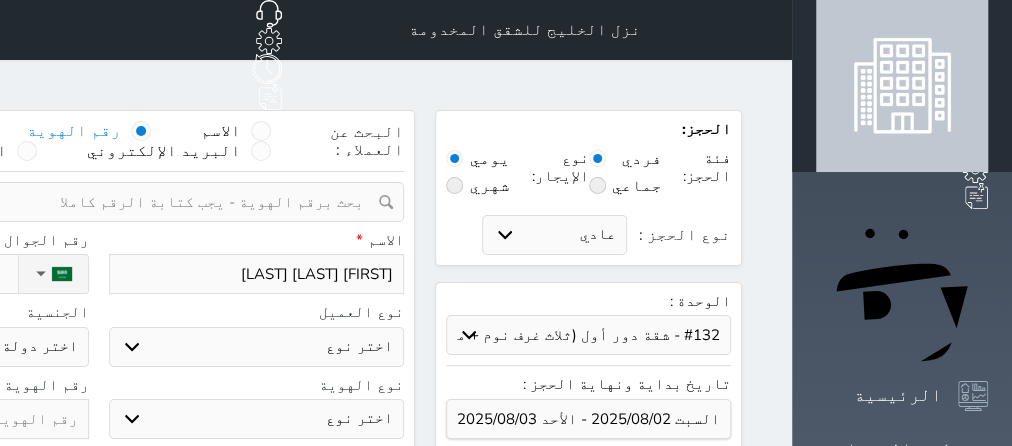 type on "[FIRST] [LAST] [LAST]" 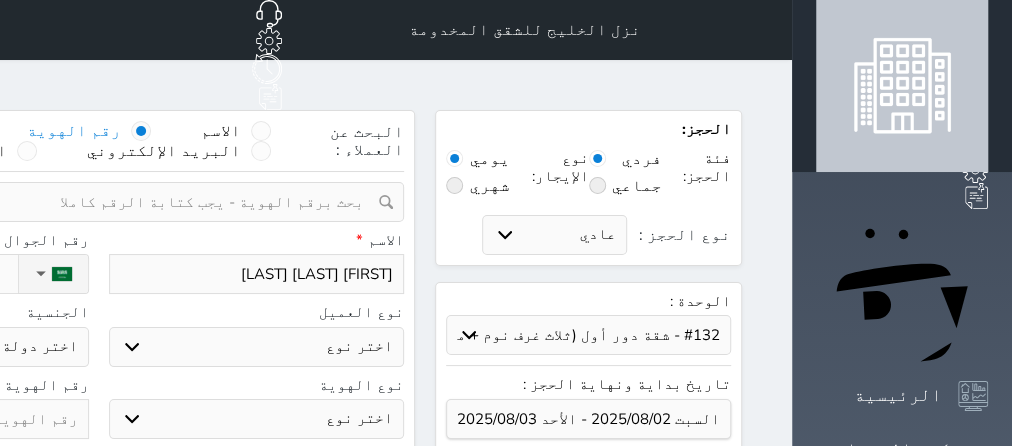 select 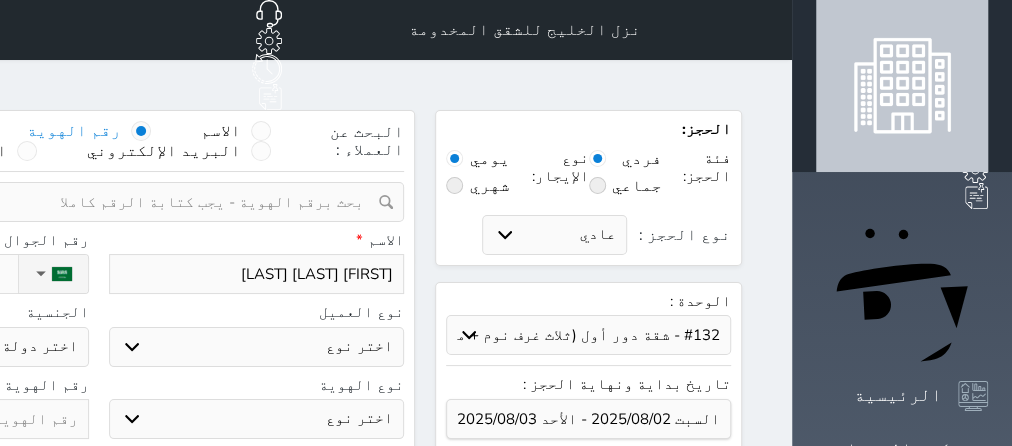 type on "[FIRST] [LAST] [LAST]" 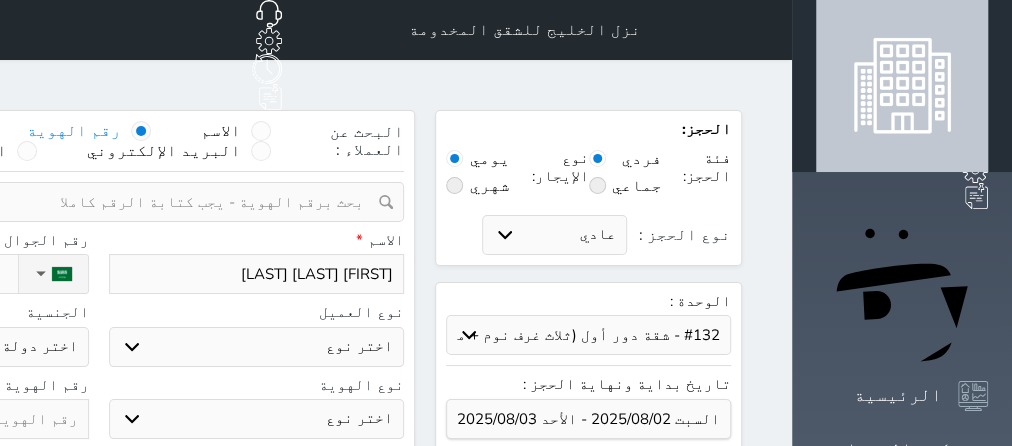 type on "[FIRST] [LAST] [LAST]" 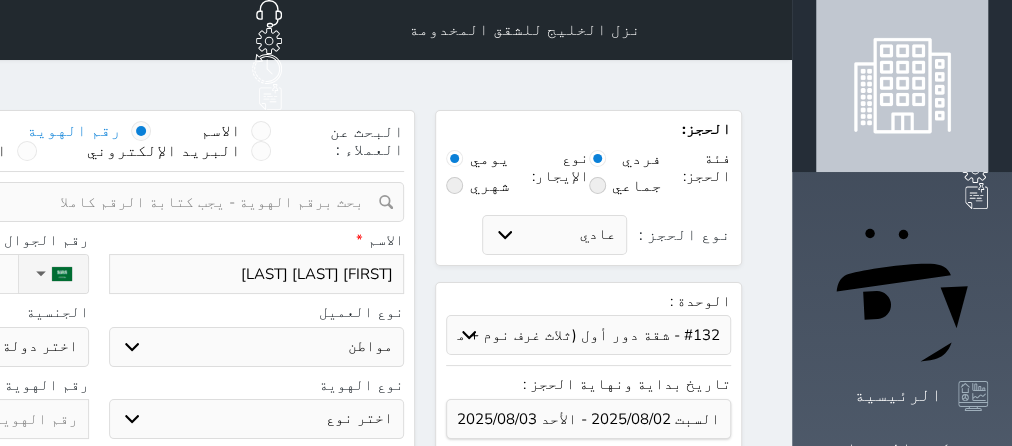 select on "113" 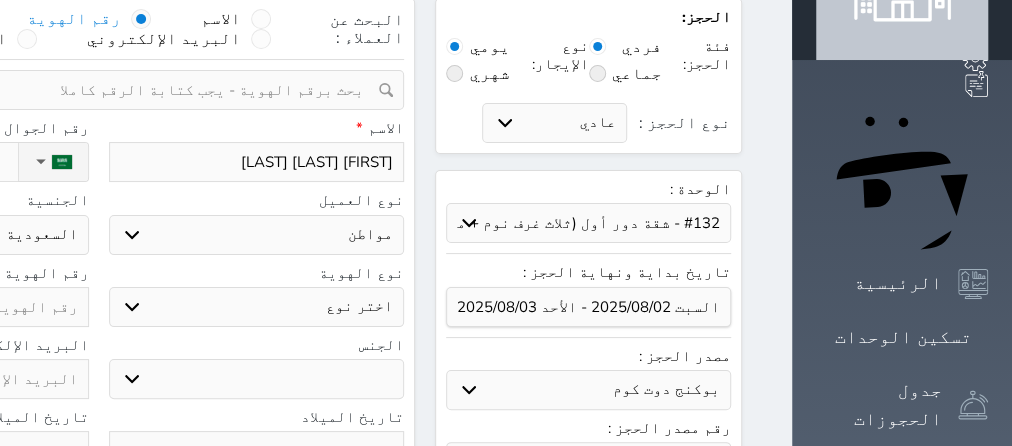 scroll, scrollTop: 252, scrollLeft: 0, axis: vertical 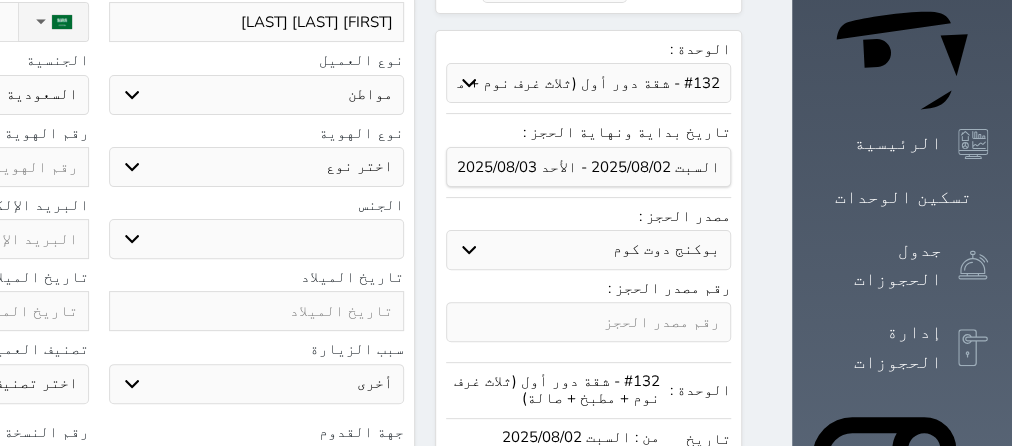 click on "اختر نوع   هوية وطنية هوية عائلية جواز السفر" at bounding box center [257, 167] 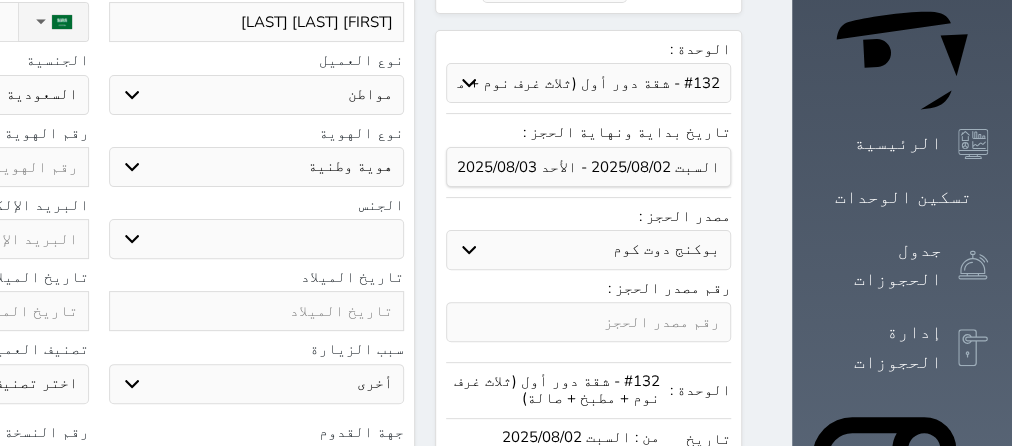 select 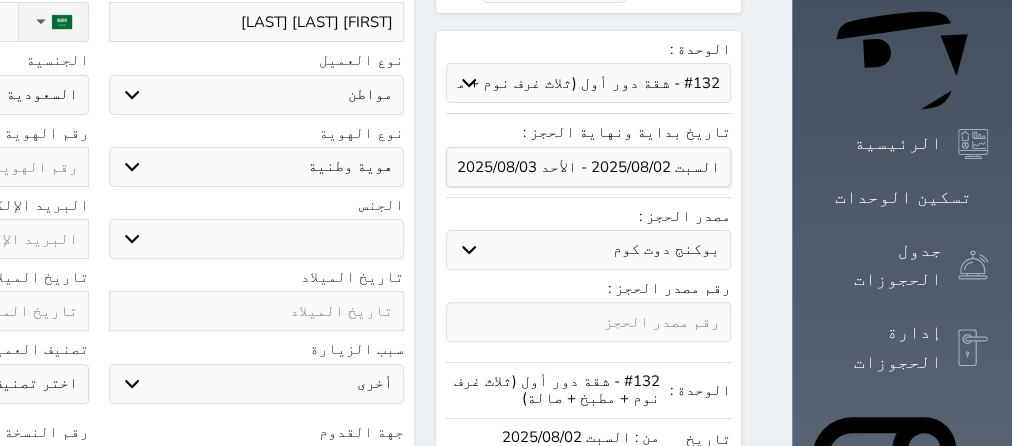 paste on "[NUMBER]" 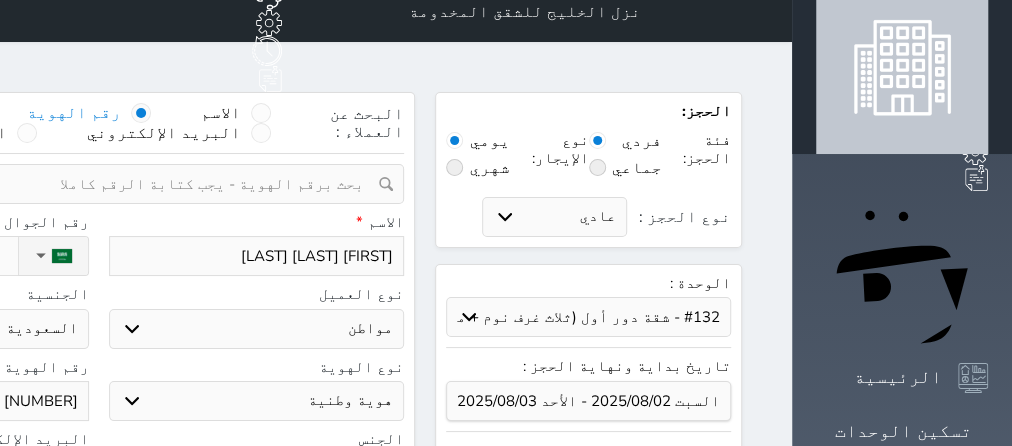scroll, scrollTop: 0, scrollLeft: 0, axis: both 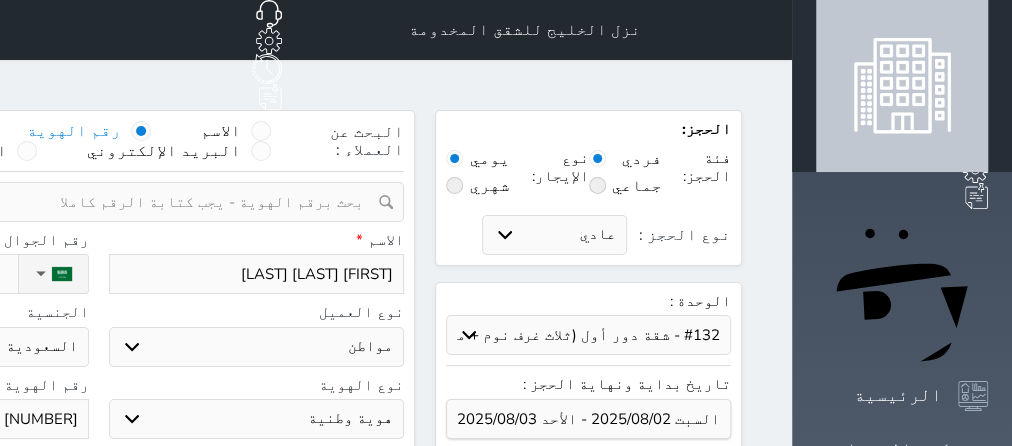 type on "[NUMBER]" 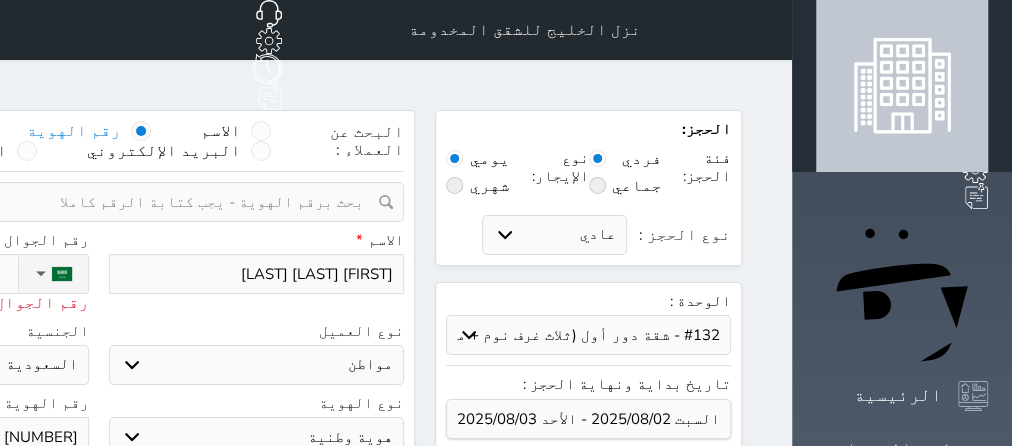 type on "05" 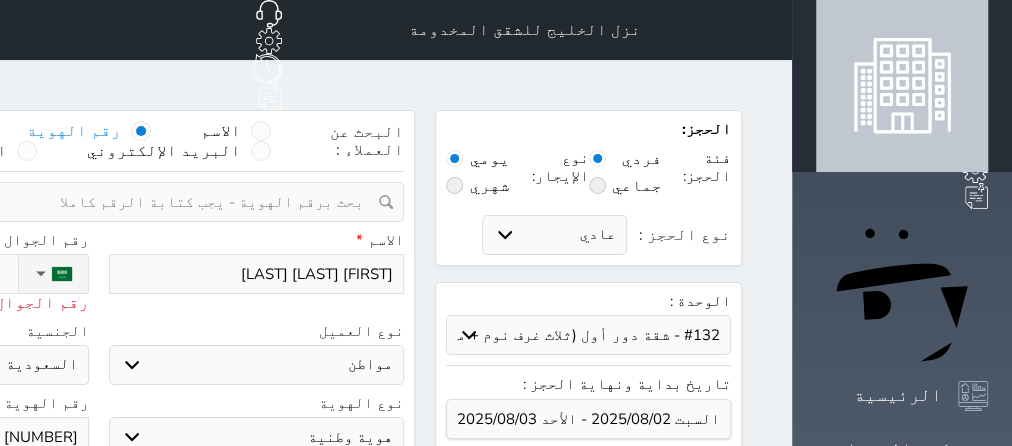 type on "[PHONE]" 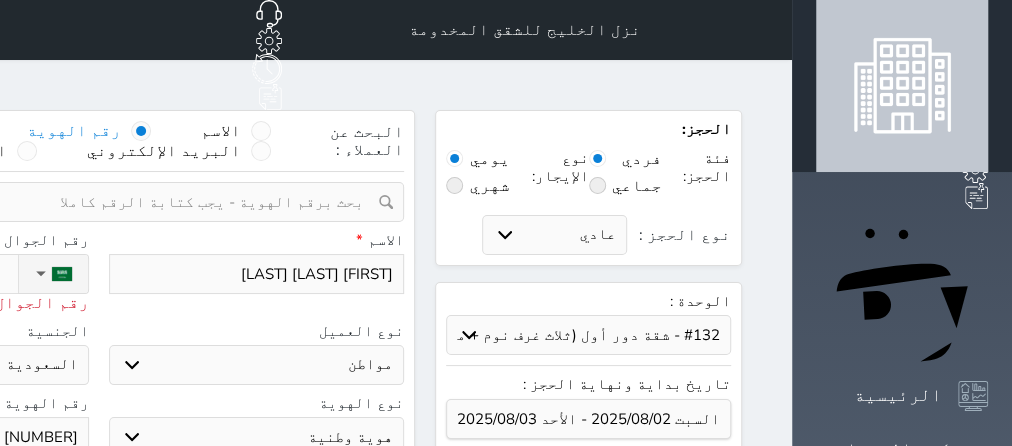 select 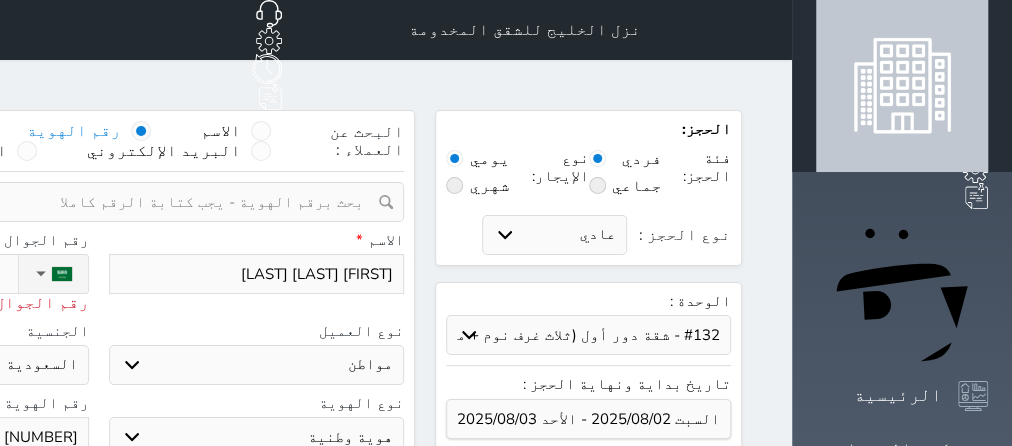 type on "[PHONE]" 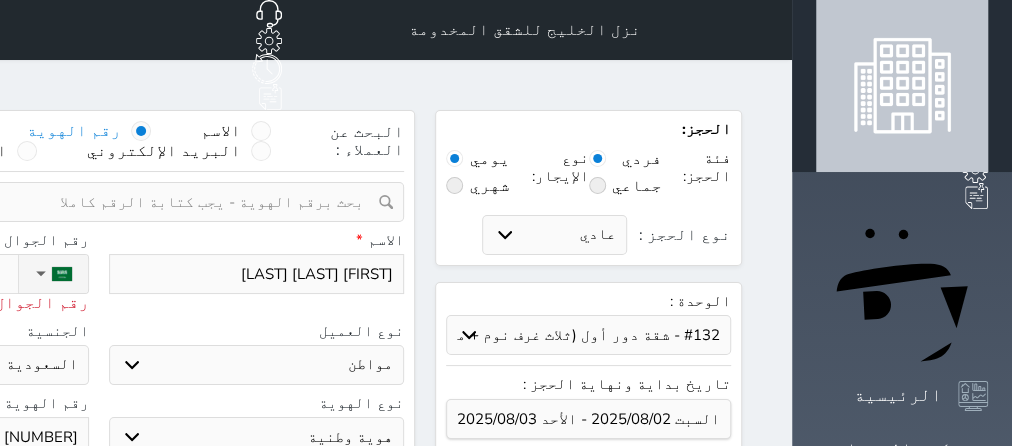 type on "[PHONE]" 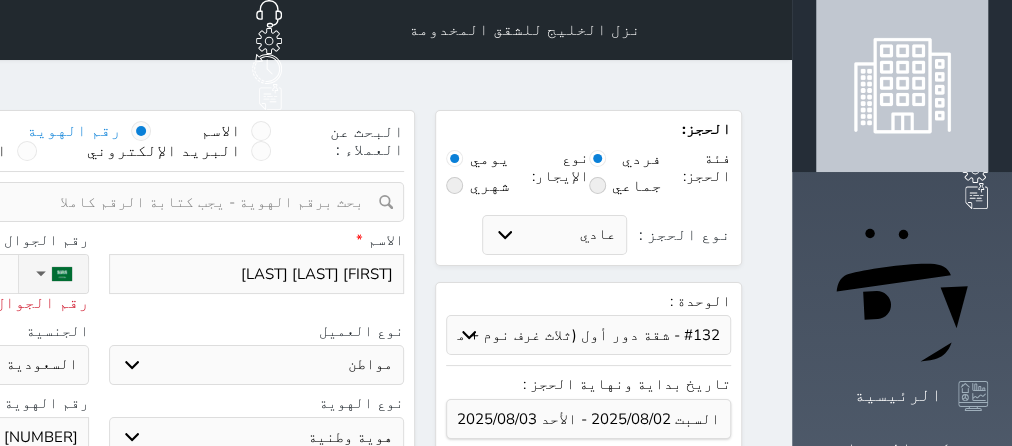 select 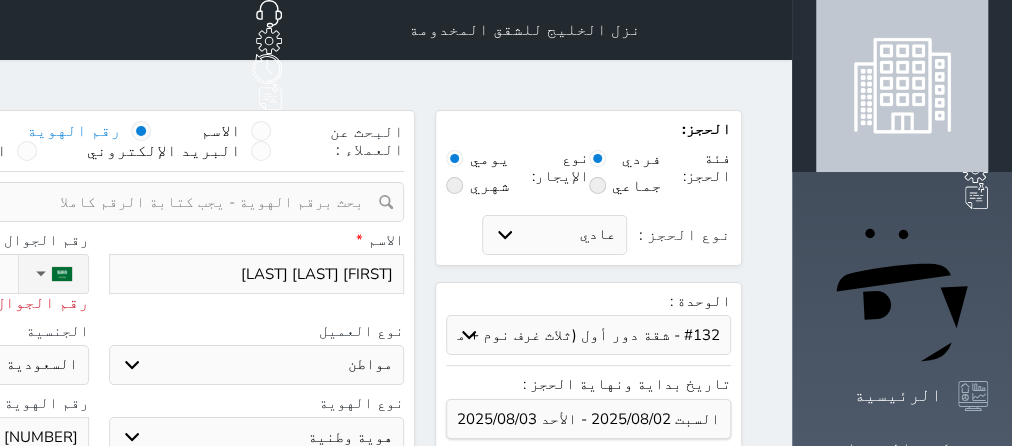 type on "[PHONE]" 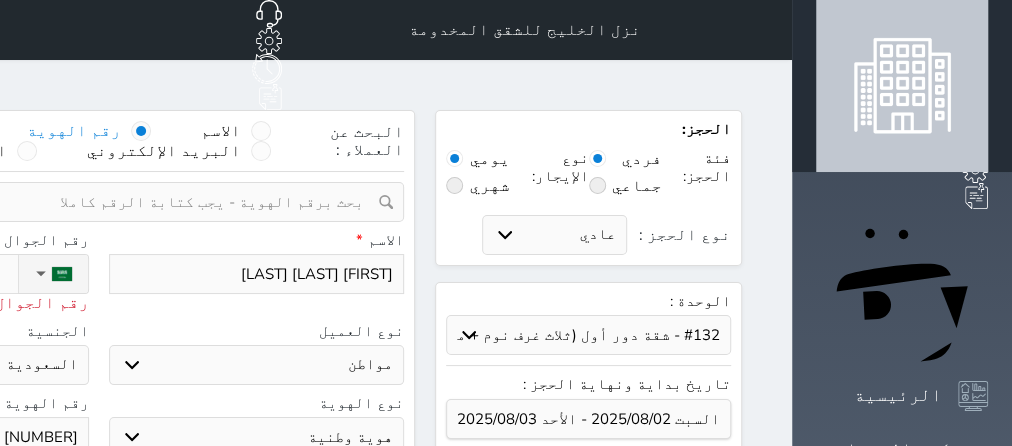 type on "[PHONE]" 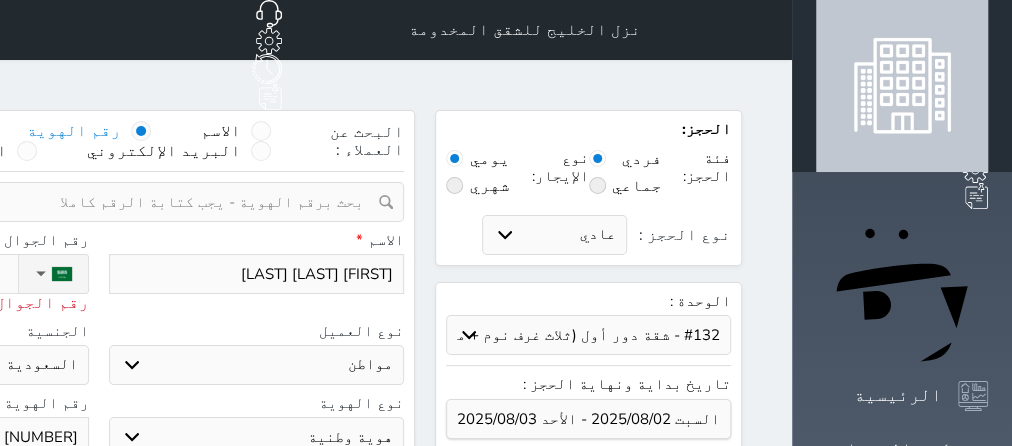 select 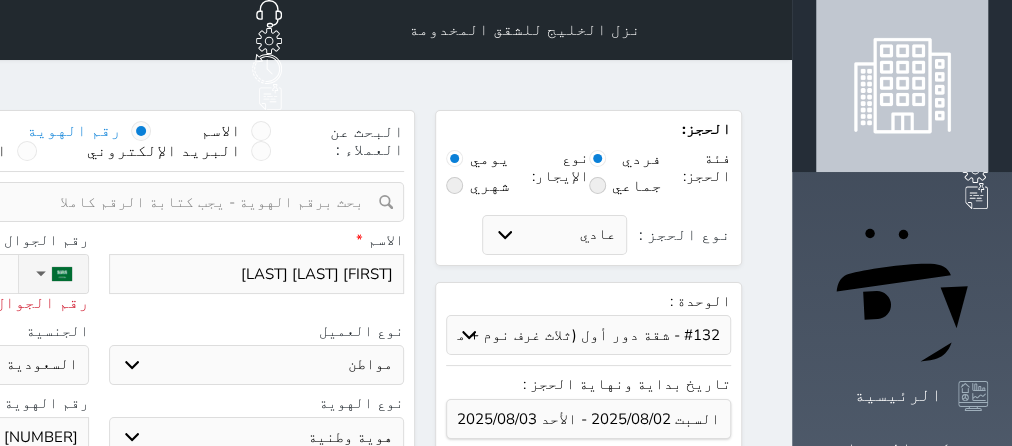 select 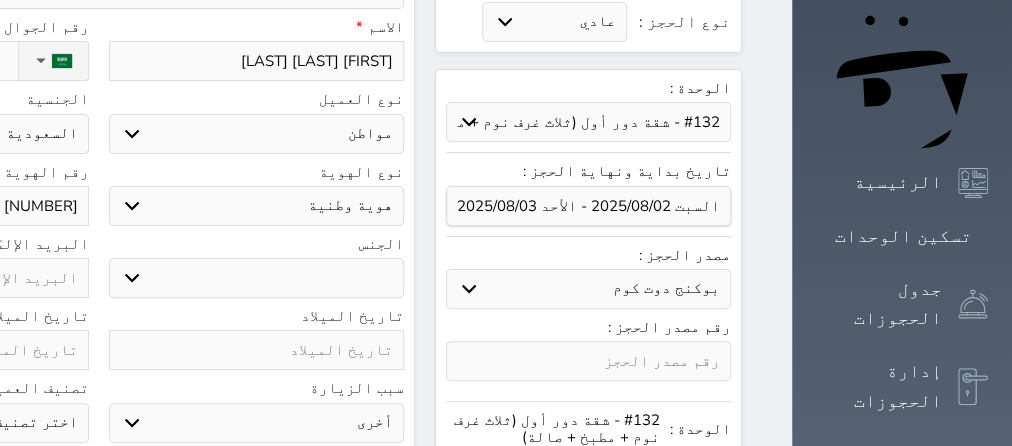 scroll, scrollTop: 252, scrollLeft: 0, axis: vertical 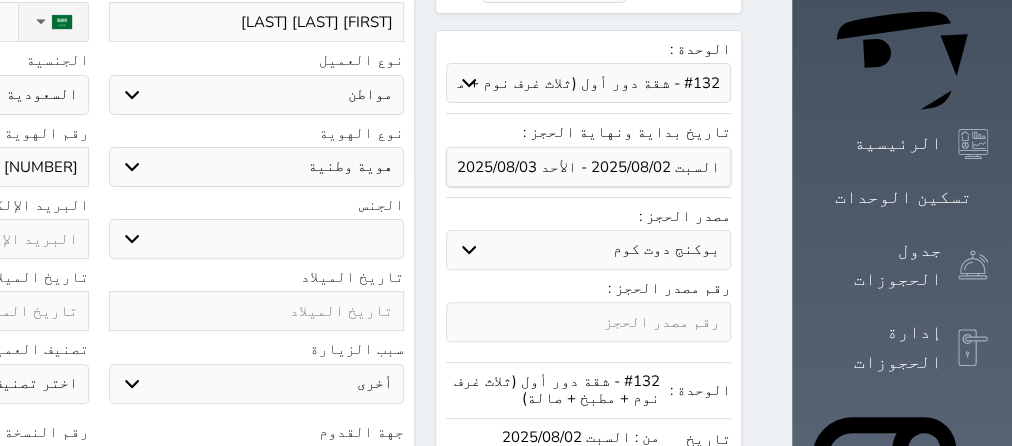 click at bounding box center (-59, 311) 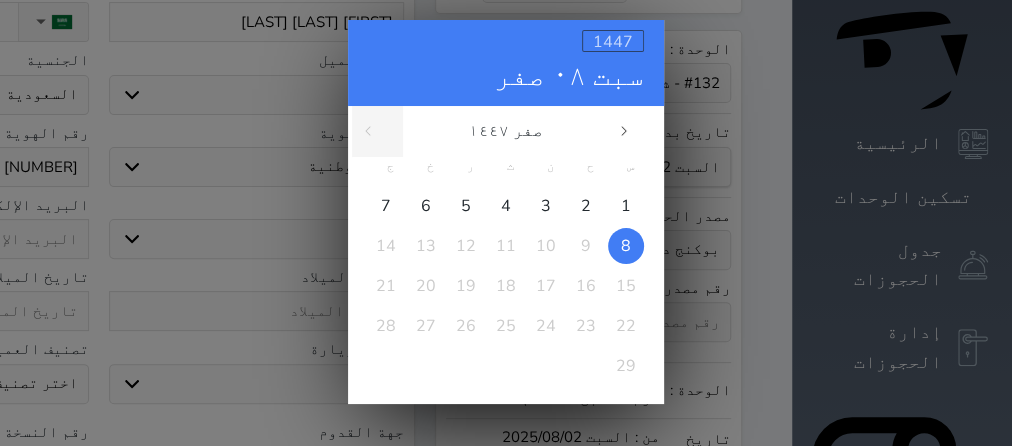 click on "1447" at bounding box center (613, 41) 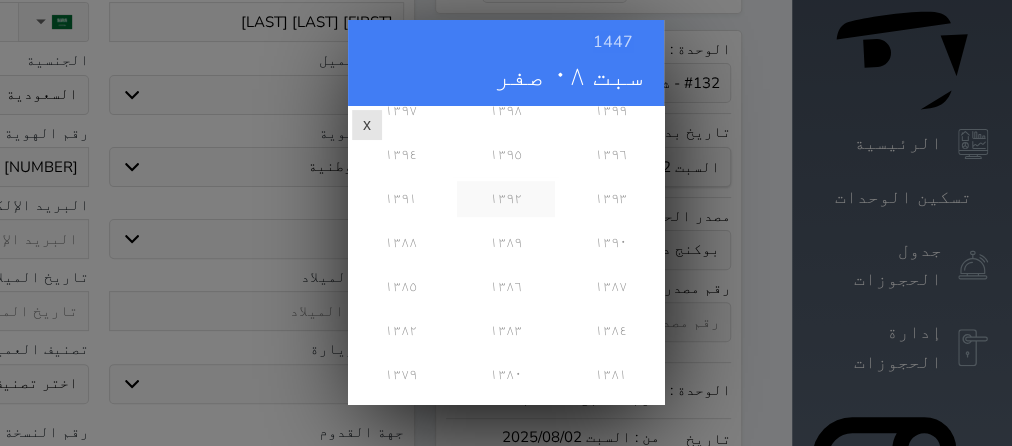 scroll, scrollTop: 810, scrollLeft: 0, axis: vertical 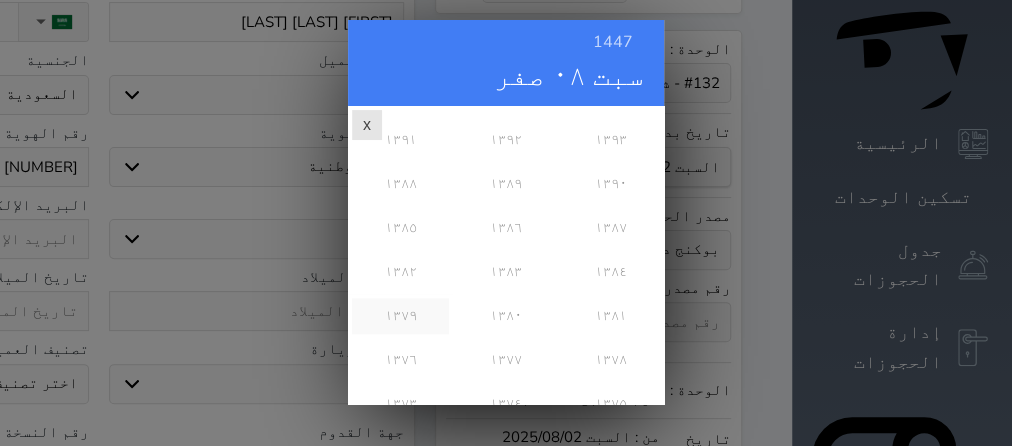 click on "١٣٧٩" at bounding box center [400, 316] 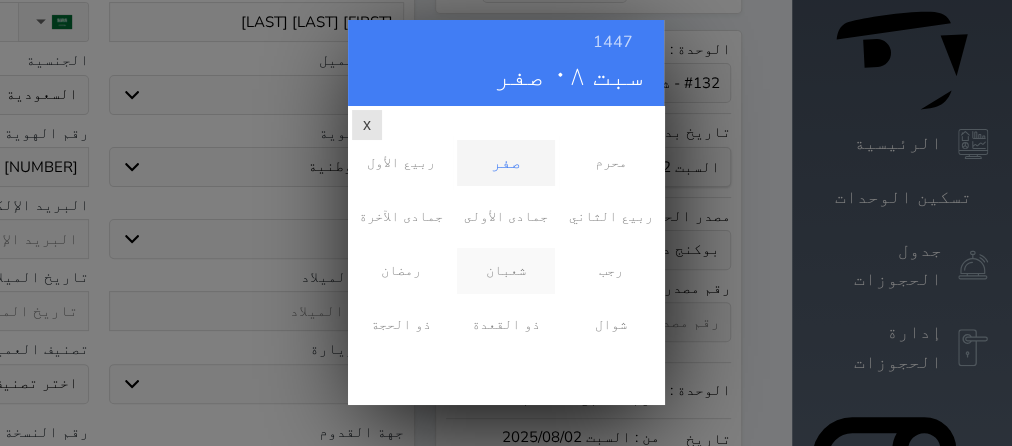 scroll, scrollTop: 0, scrollLeft: 0, axis: both 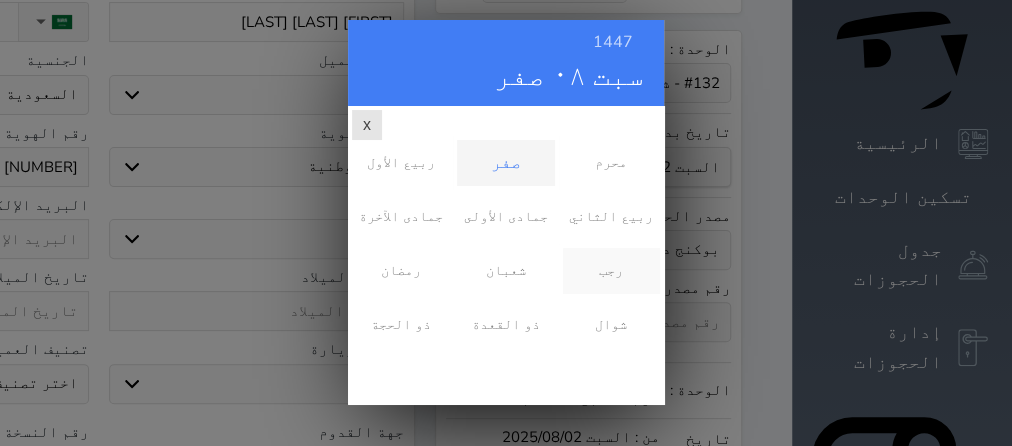click on "رجب" at bounding box center (611, 271) 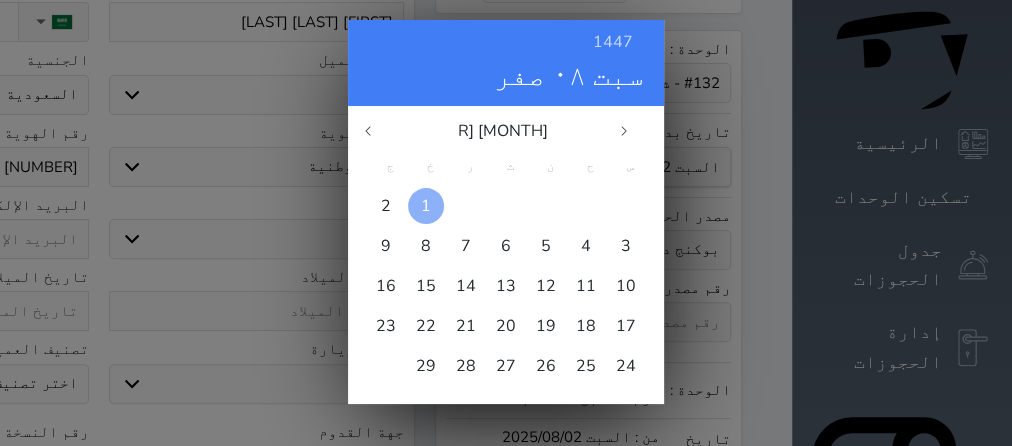 click on "1" at bounding box center [426, 206] 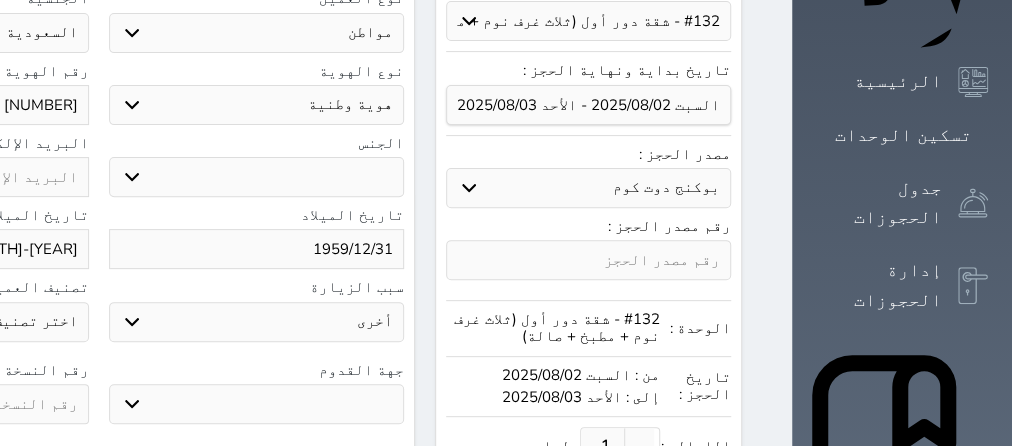 scroll, scrollTop: 378, scrollLeft: 0, axis: vertical 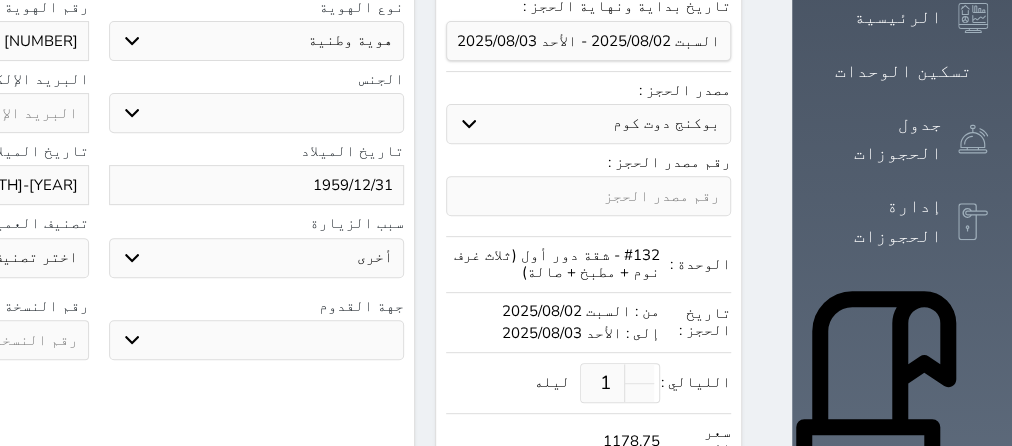 click at bounding box center [-59, 340] 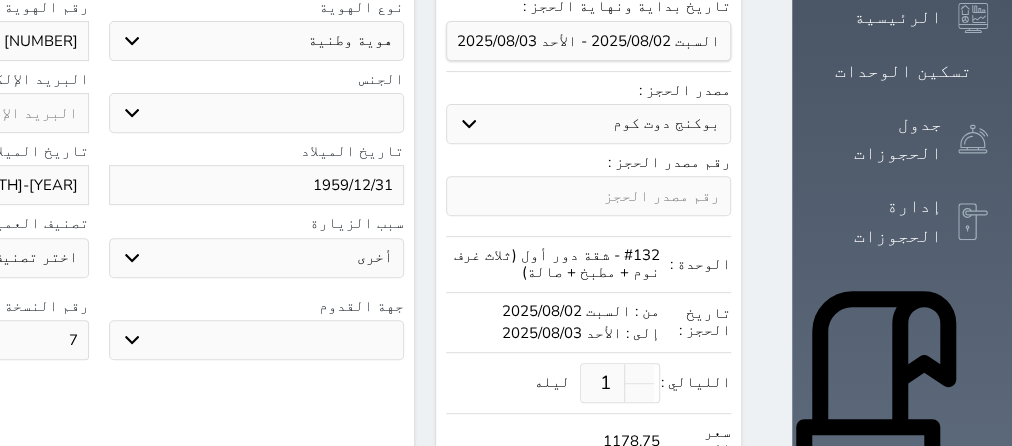 scroll, scrollTop: 882, scrollLeft: 0, axis: vertical 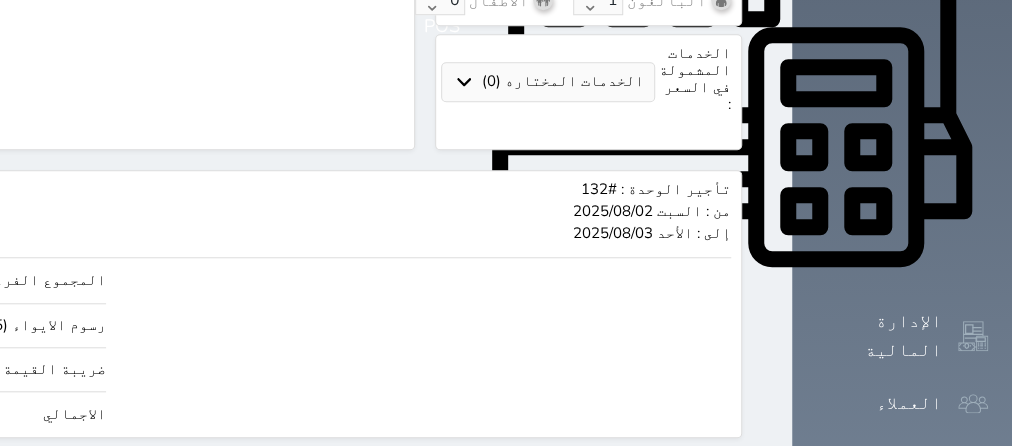 drag, startPoint x: 58, startPoint y: 380, endPoint x: 284, endPoint y: 384, distance: 226.0354 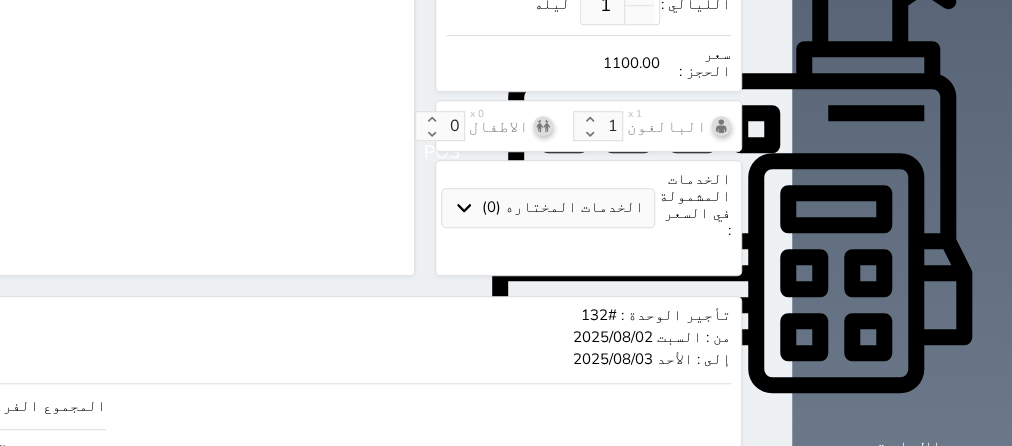 scroll, scrollTop: 936, scrollLeft: 0, axis: vertical 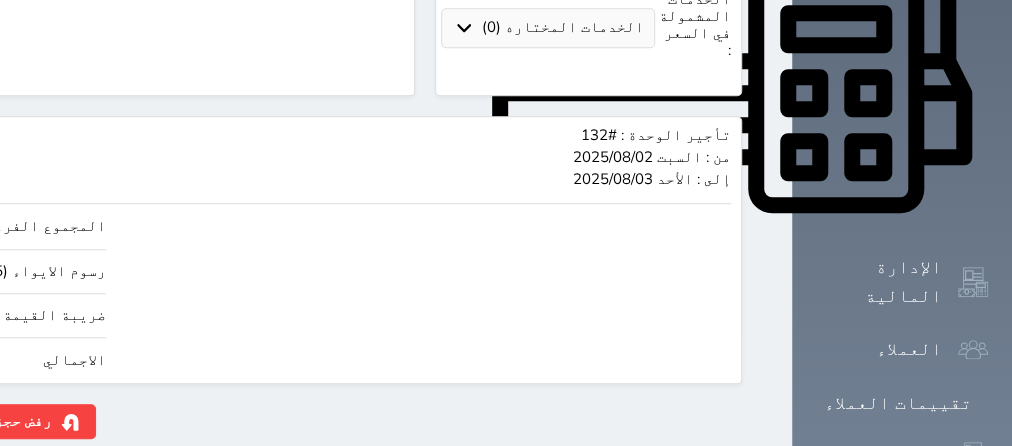click on "حجز" at bounding box center (-125, 421) 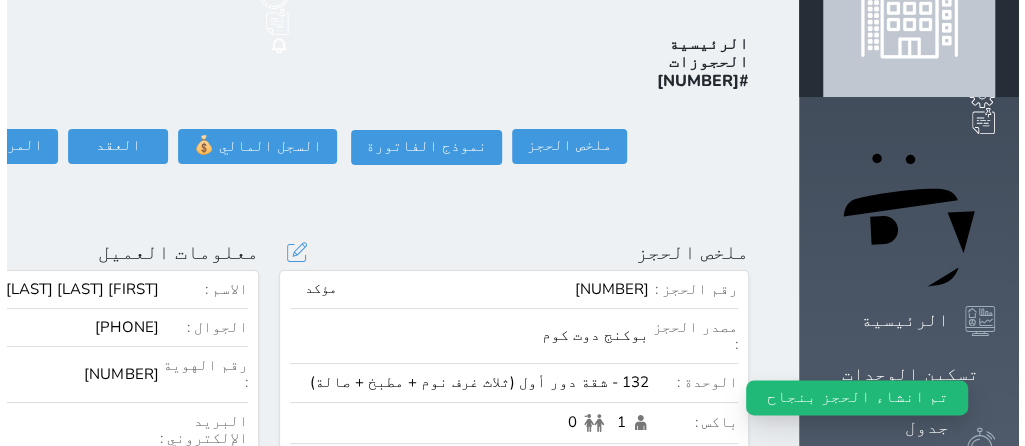 scroll, scrollTop: 126, scrollLeft: 0, axis: vertical 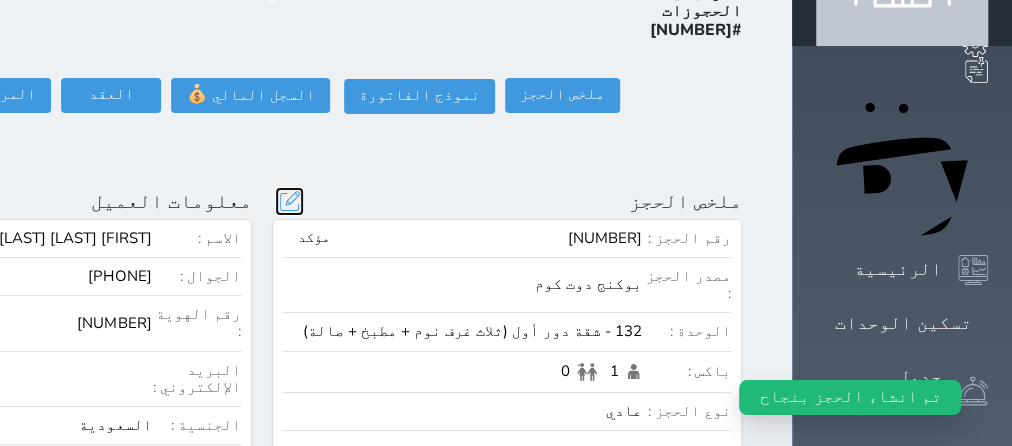 click at bounding box center [289, 201] 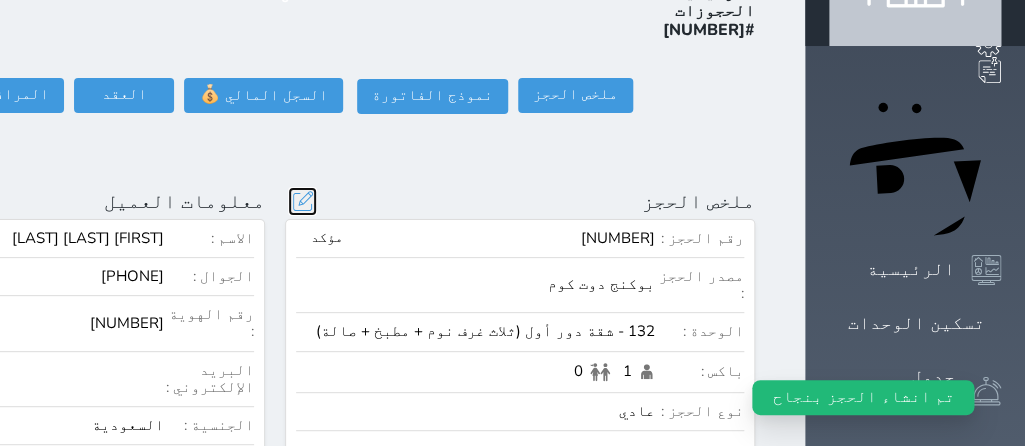 scroll, scrollTop: 44, scrollLeft: 0, axis: vertical 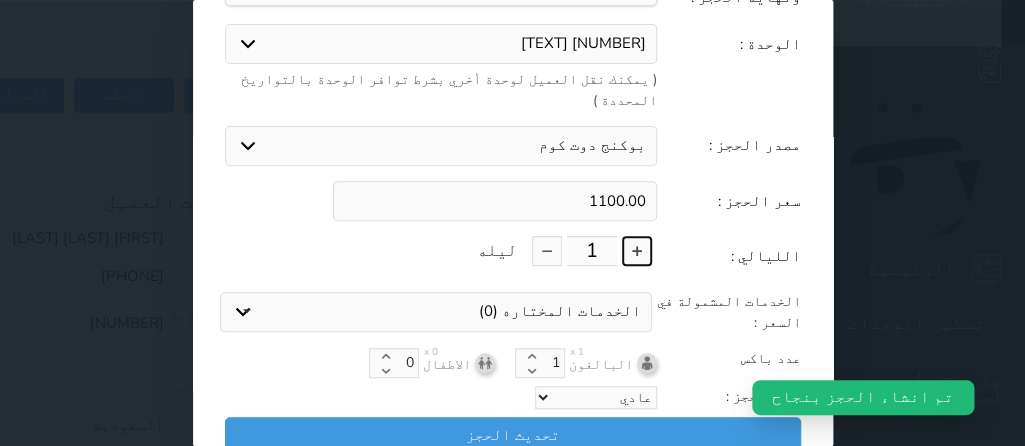 click at bounding box center (637, 251) 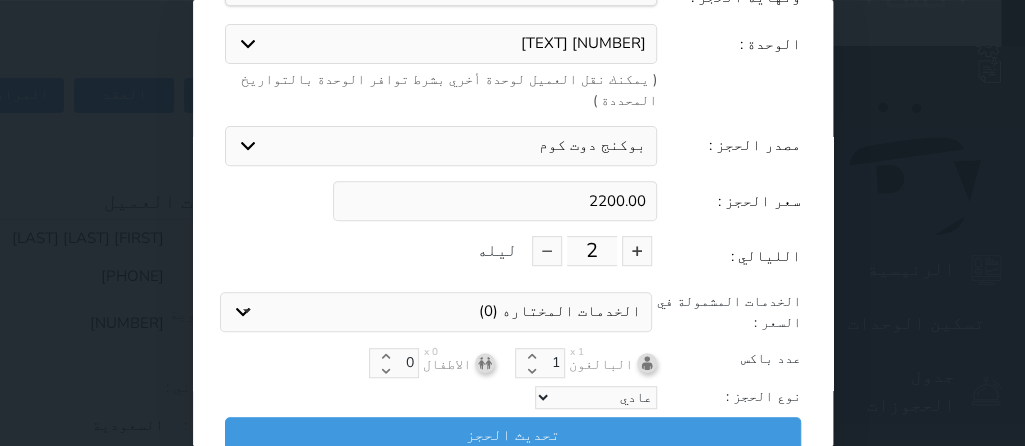 drag, startPoint x: 604, startPoint y: 174, endPoint x: 641, endPoint y: 178, distance: 37.215588 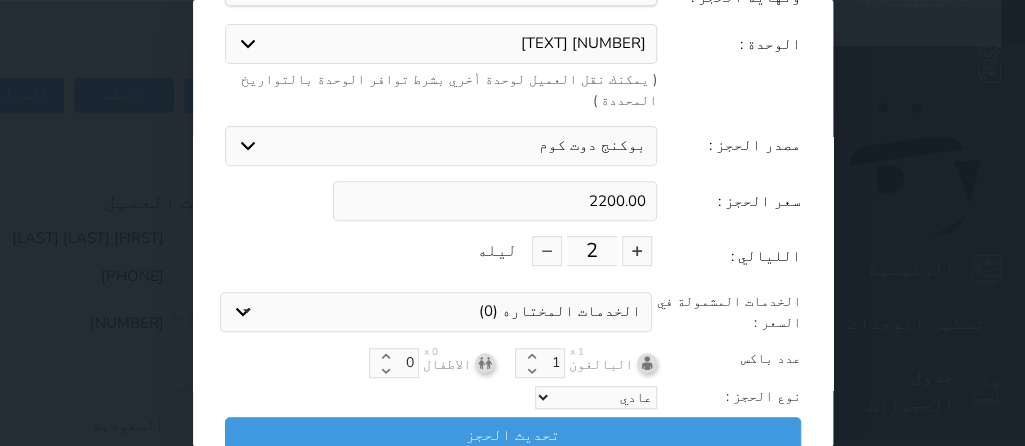 click on "2200.00" at bounding box center (495, 201) 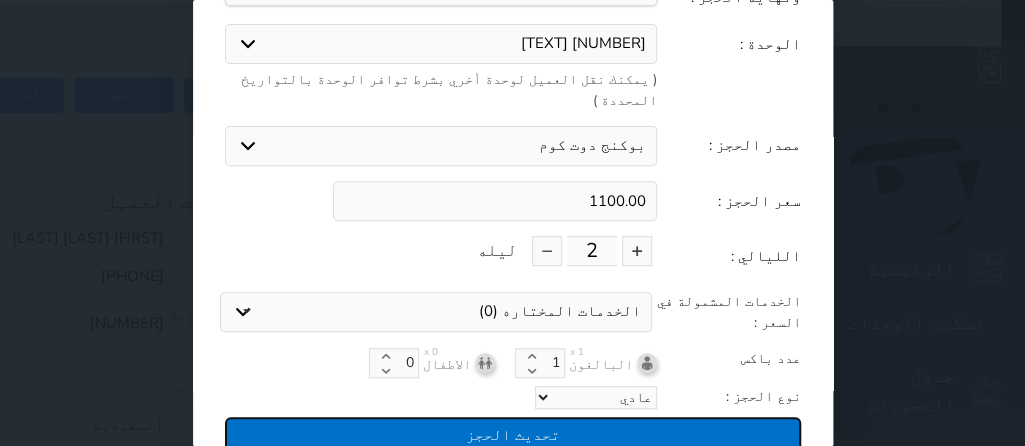 click on "تحديث الحجز" at bounding box center [513, 434] 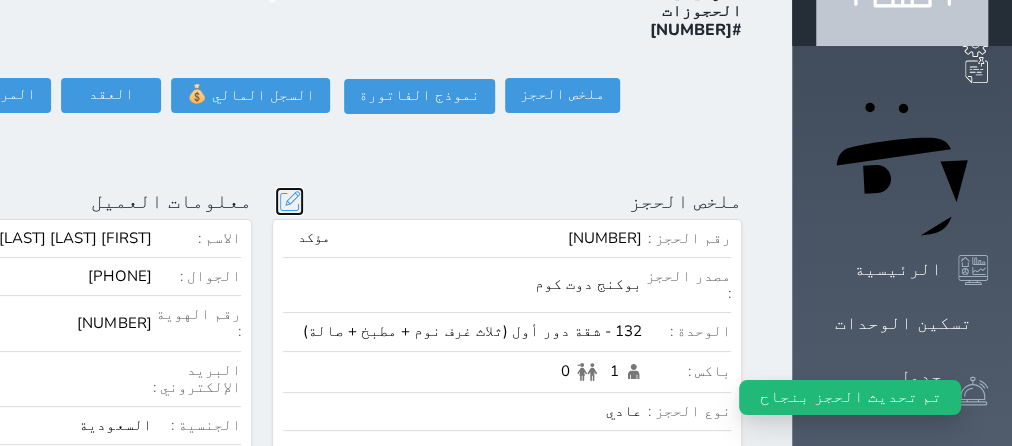 click at bounding box center (289, 201) 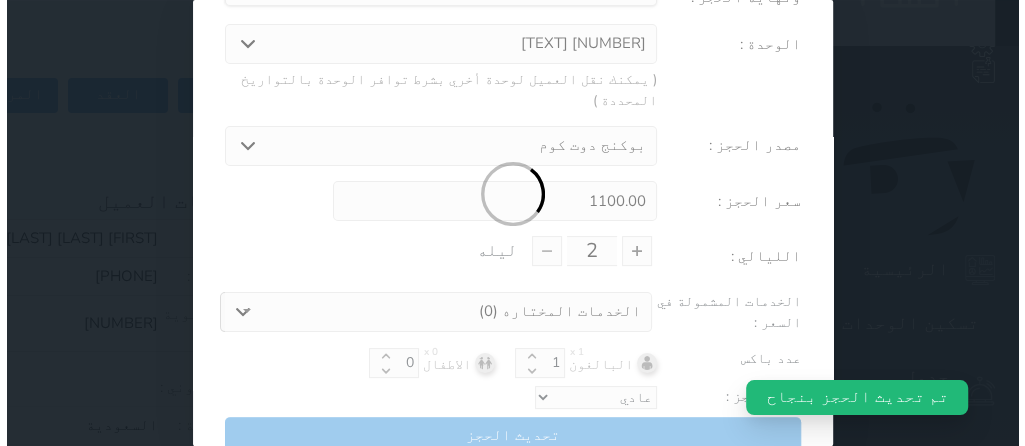 scroll, scrollTop: 44, scrollLeft: 0, axis: vertical 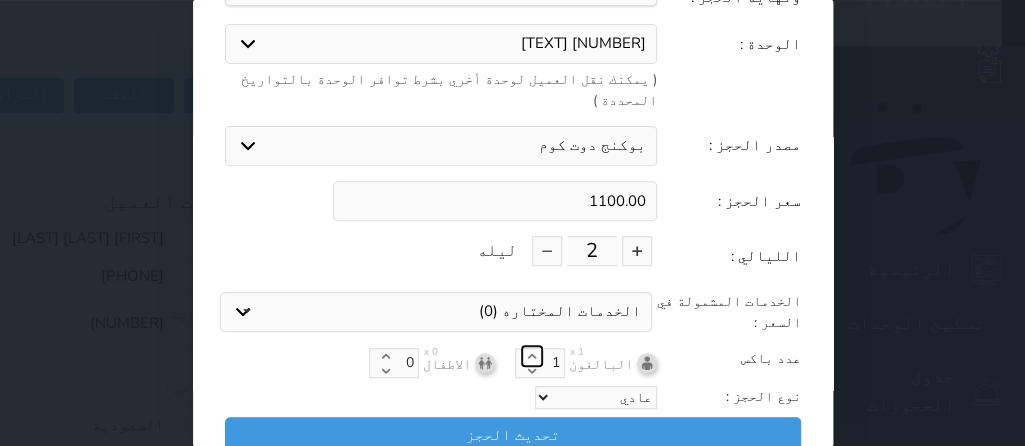 click 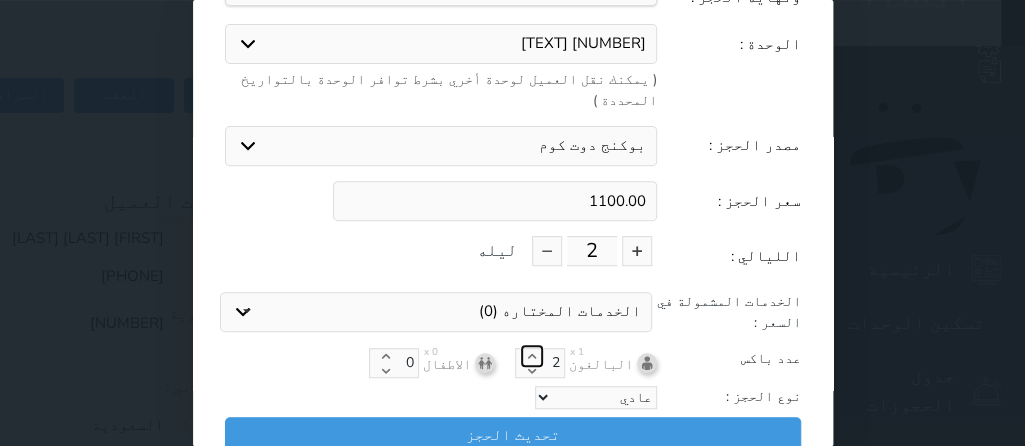 click 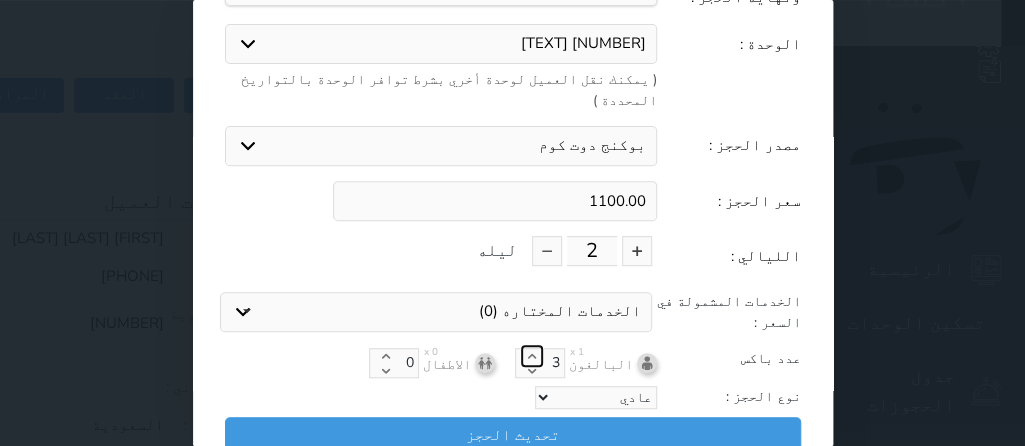 click 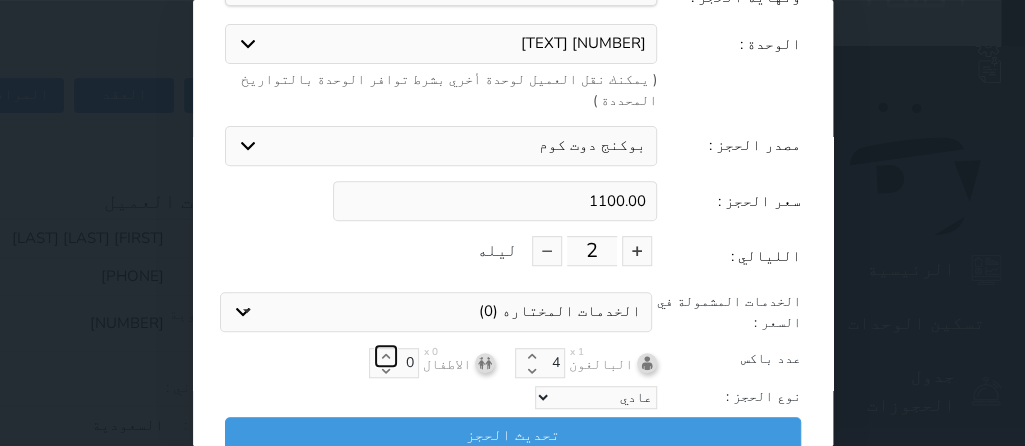 click 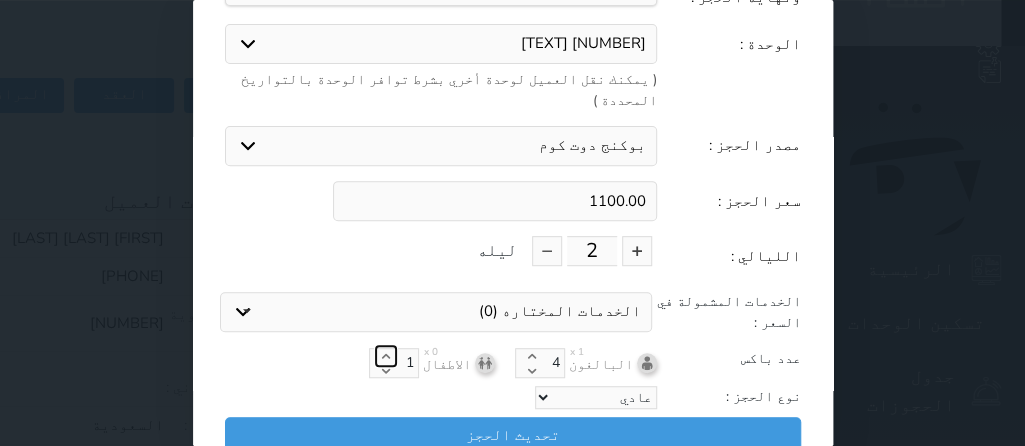 click 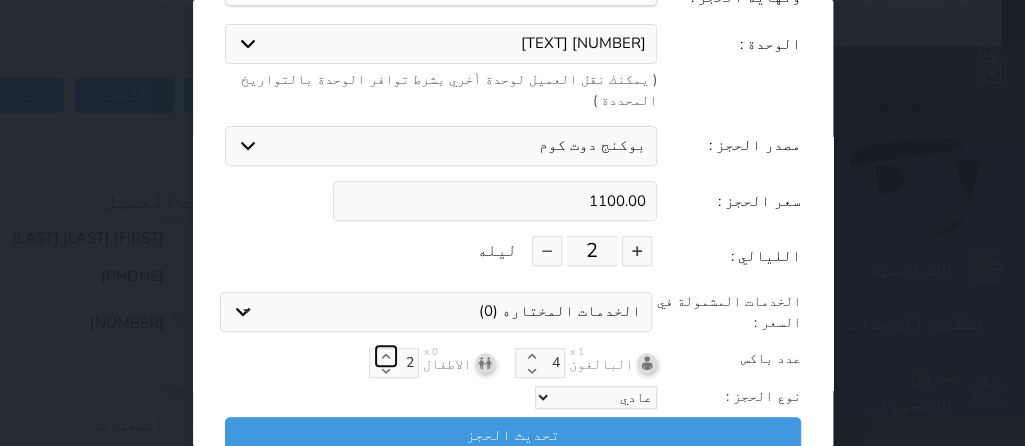 click 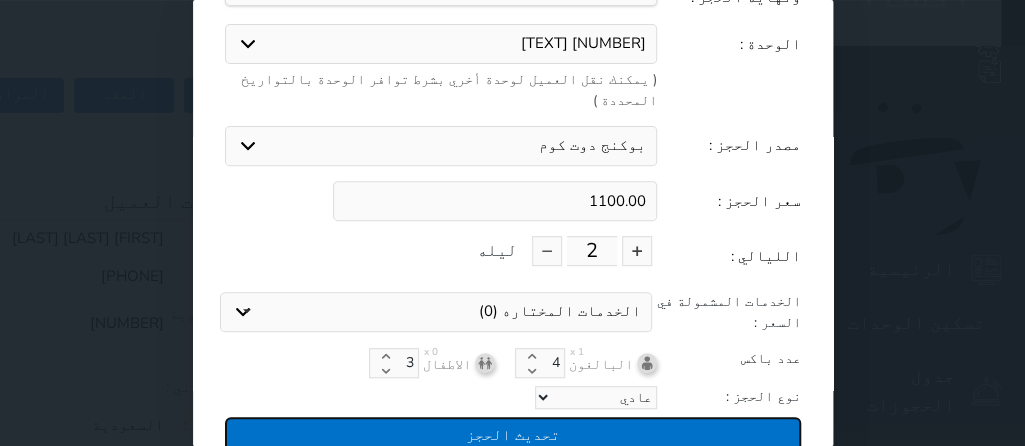 click on "تحديث الحجز" at bounding box center (513, 434) 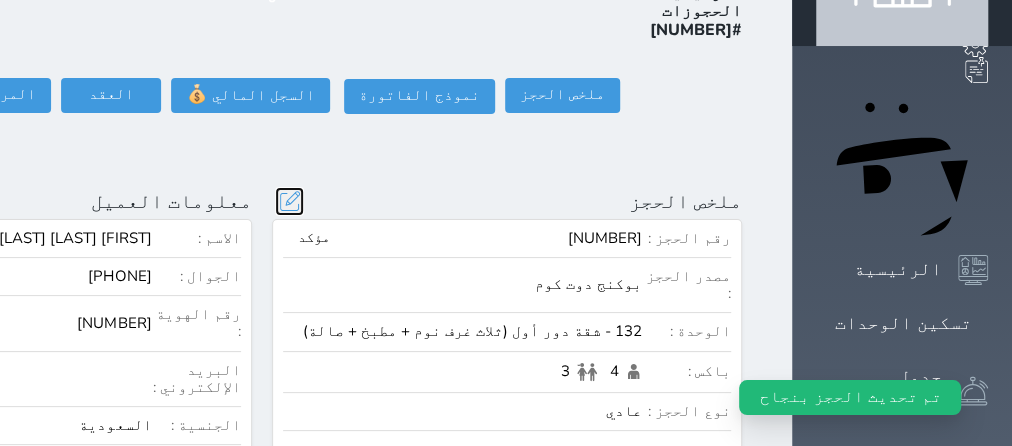 click at bounding box center [289, 201] 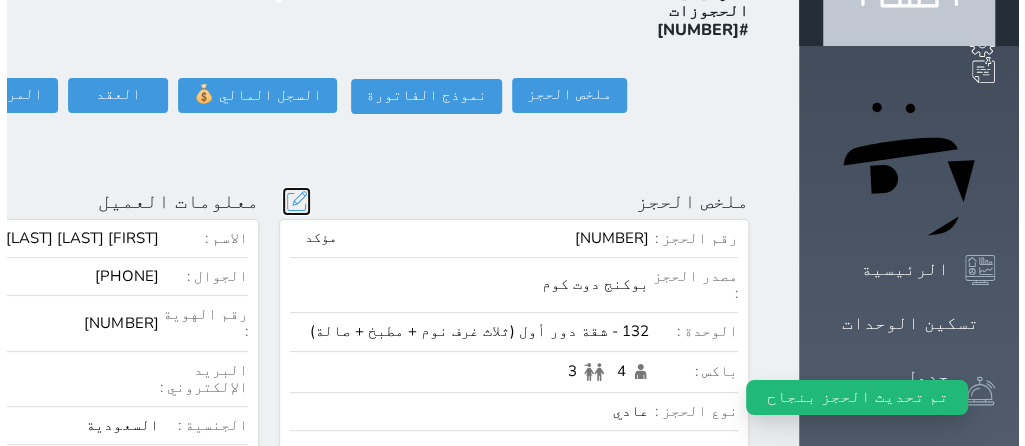 scroll, scrollTop: 44, scrollLeft: 0, axis: vertical 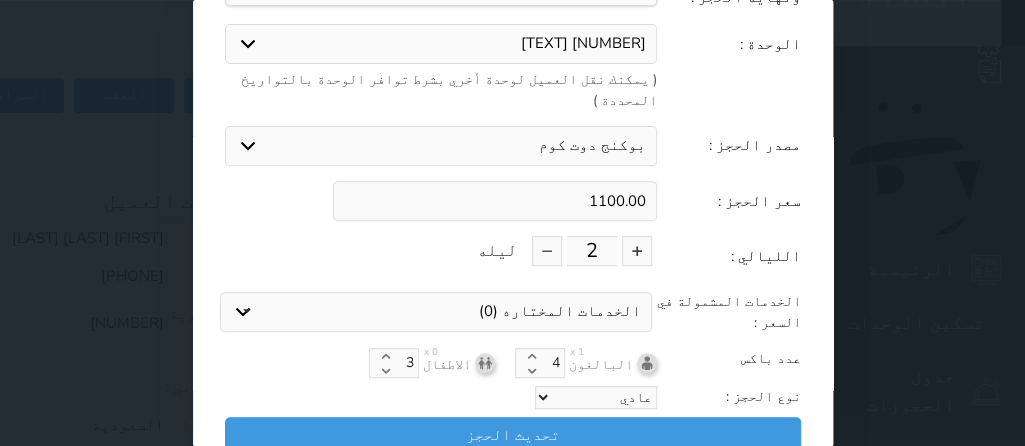 click on "بوكنج دوت كوم استقبال الموقع الإلكتروني بوكينج المسافر اكسبيديا مواقع التواصل الإجتماعي اويو اخرى" at bounding box center [441, 146] 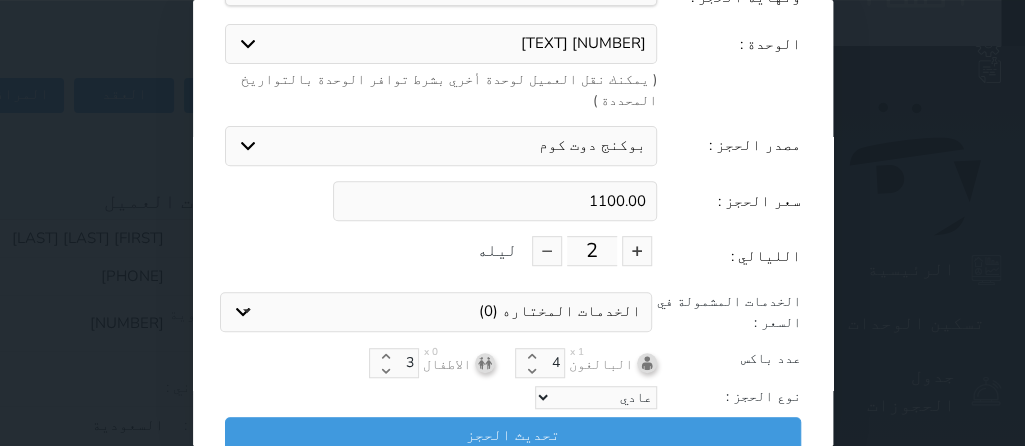 click on "استقبال" at bounding box center [0, 0] 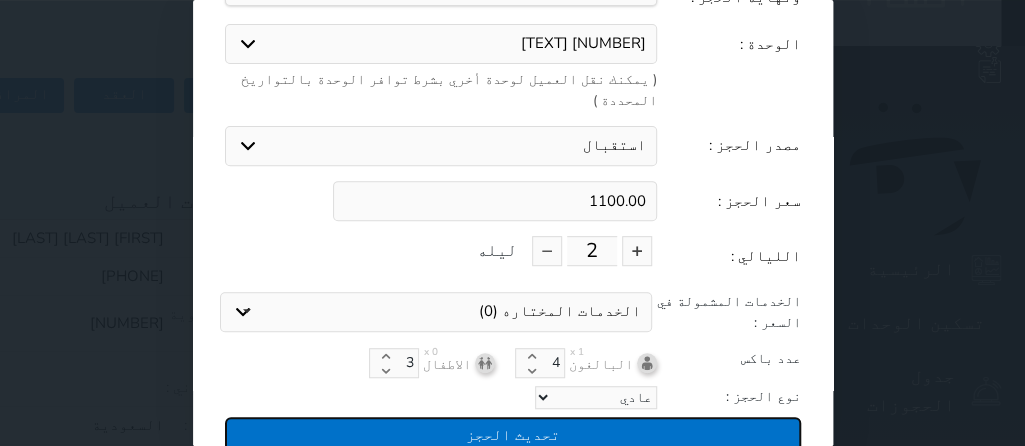 click on "تحديث الحجز" at bounding box center (513, 434) 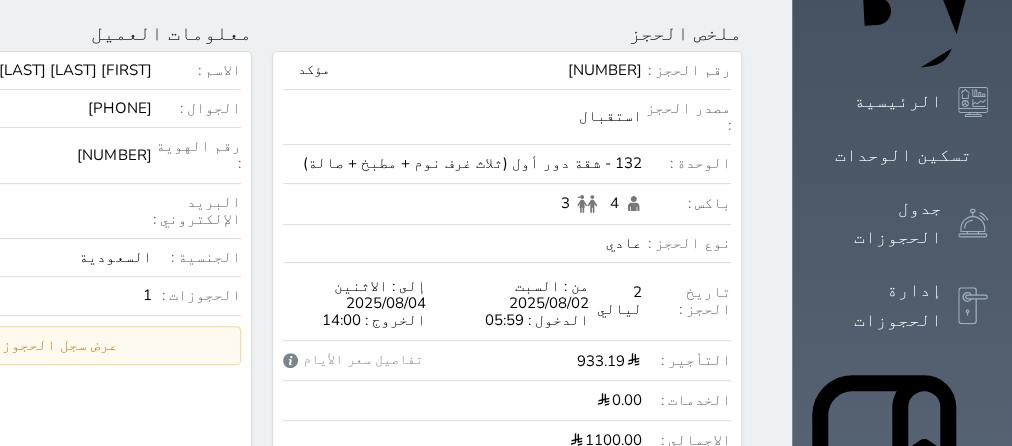 scroll, scrollTop: 0, scrollLeft: 0, axis: both 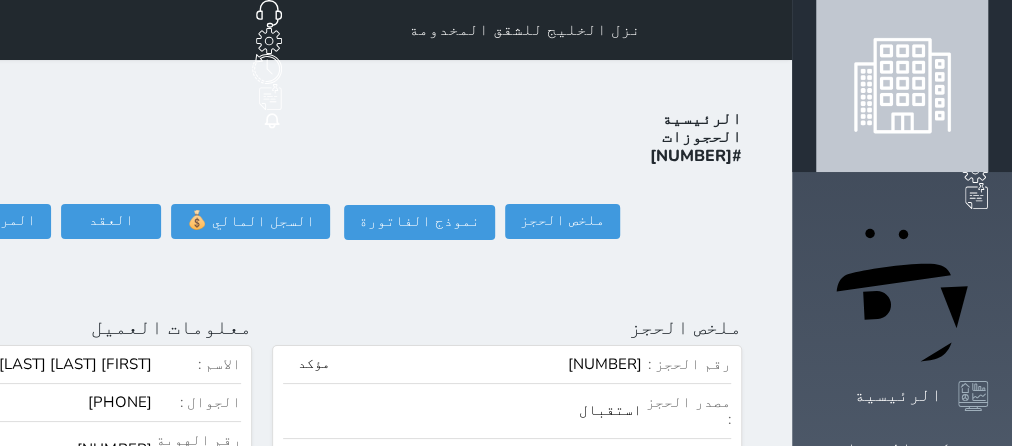 click on "تسجيل دخول" at bounding box center [-151, 221] 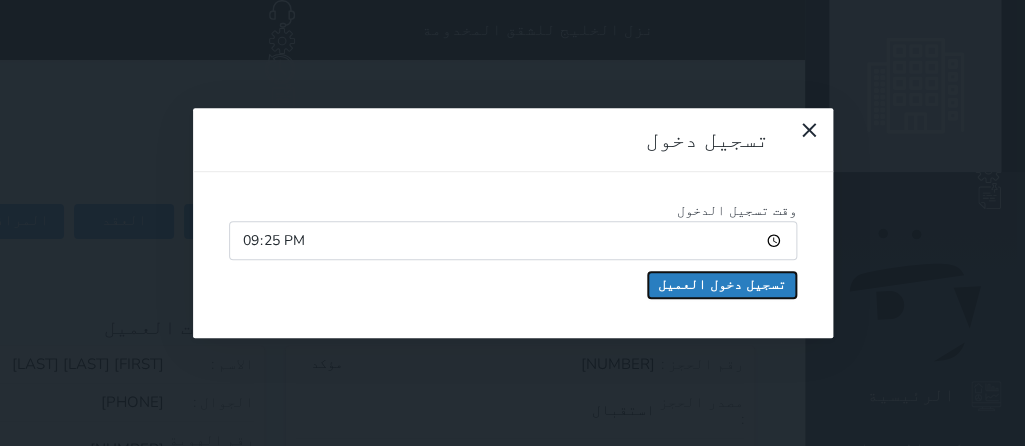 click on "تسجيل دخول العميل" at bounding box center [722, 285] 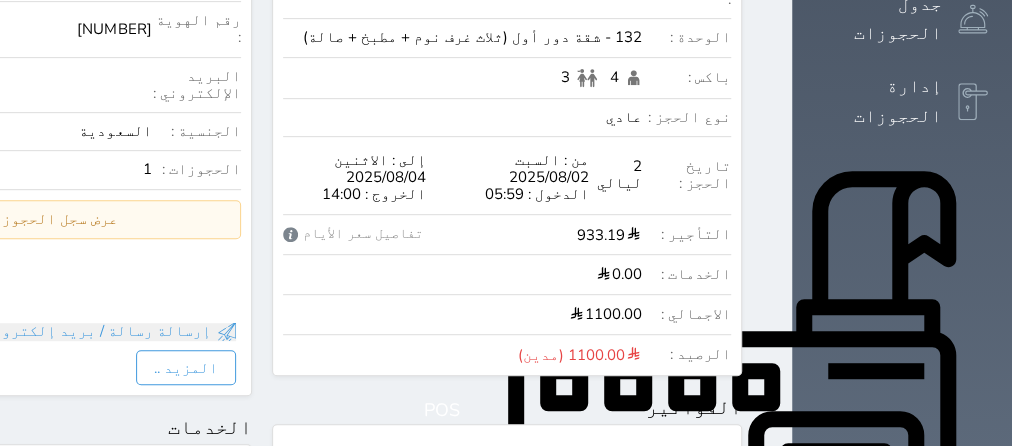 scroll, scrollTop: 529, scrollLeft: 0, axis: vertical 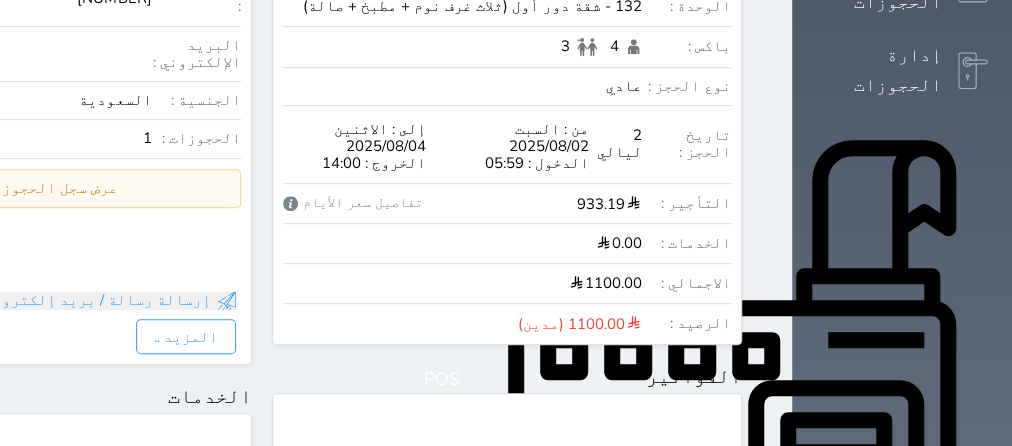 click on "لا يوجد فواتير" at bounding box center [507, 559] 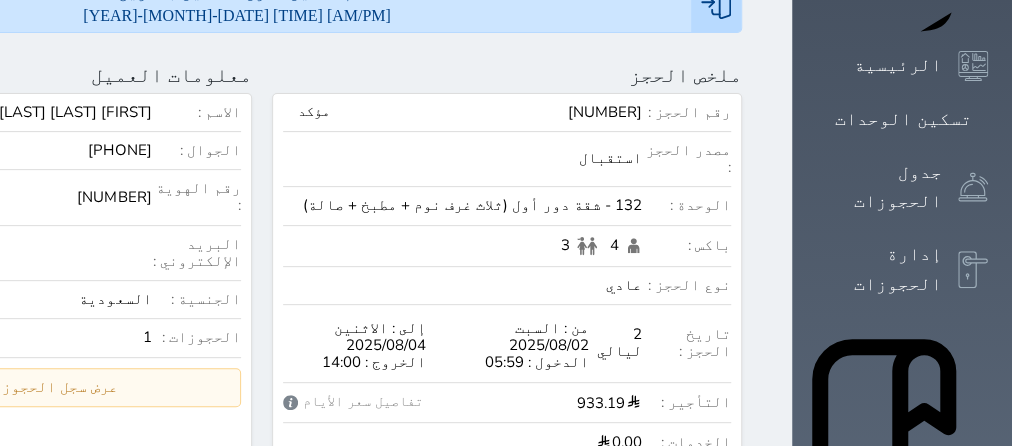 scroll, scrollTop: 0, scrollLeft: 0, axis: both 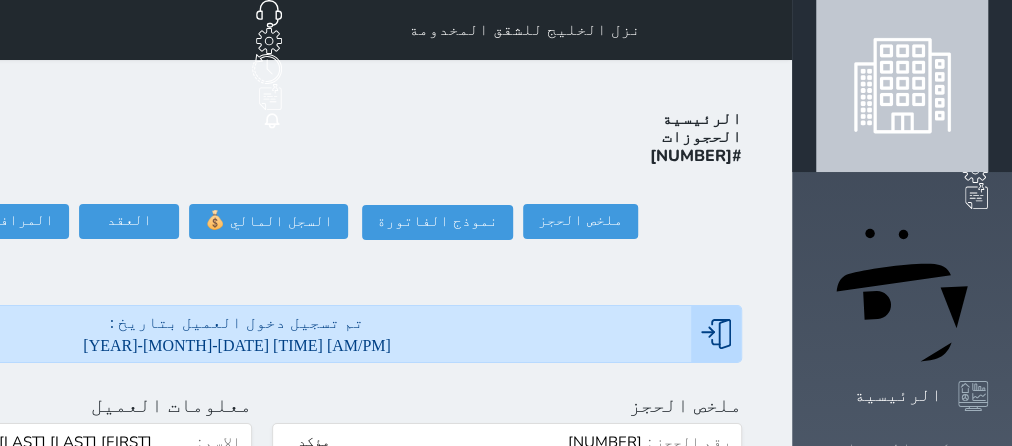 click on "تسكين الوحدات" at bounding box center (903, 449) 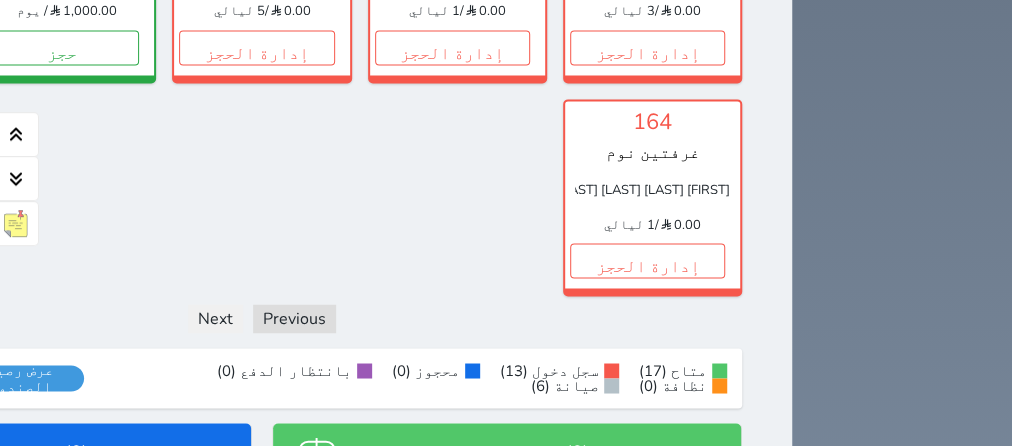 scroll, scrollTop: 1671, scrollLeft: 0, axis: vertical 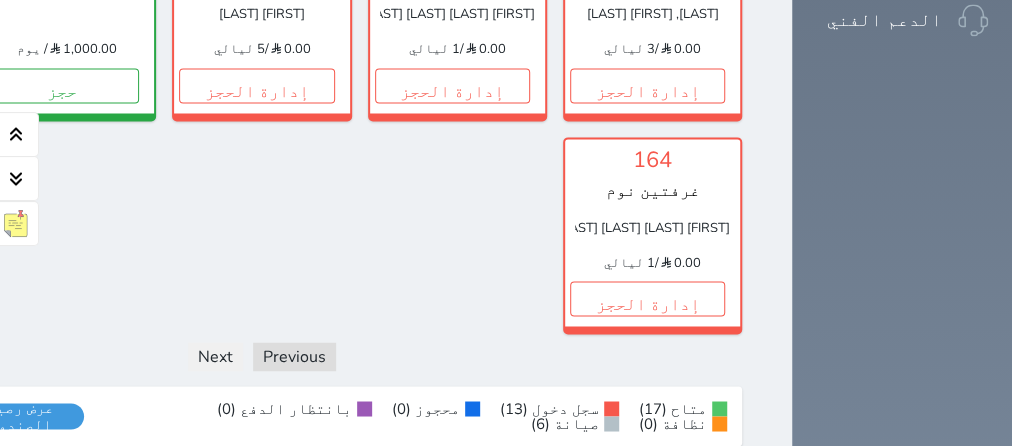 click on "تحويل لتحت الصيانة
تحويل لتحت التنظيف
[NUMBER]   [TEXT]
/ [TEXT]       [TEXT]" at bounding box center [-129, -192] 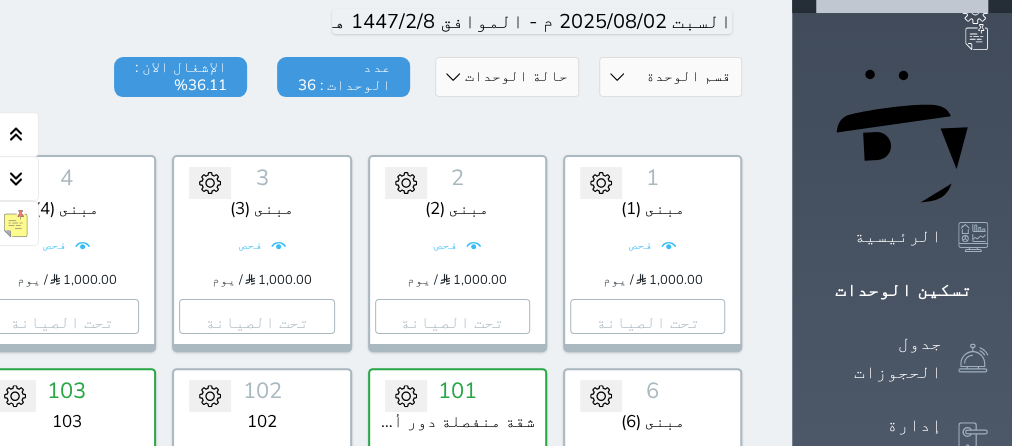 scroll, scrollTop: 0, scrollLeft: 0, axis: both 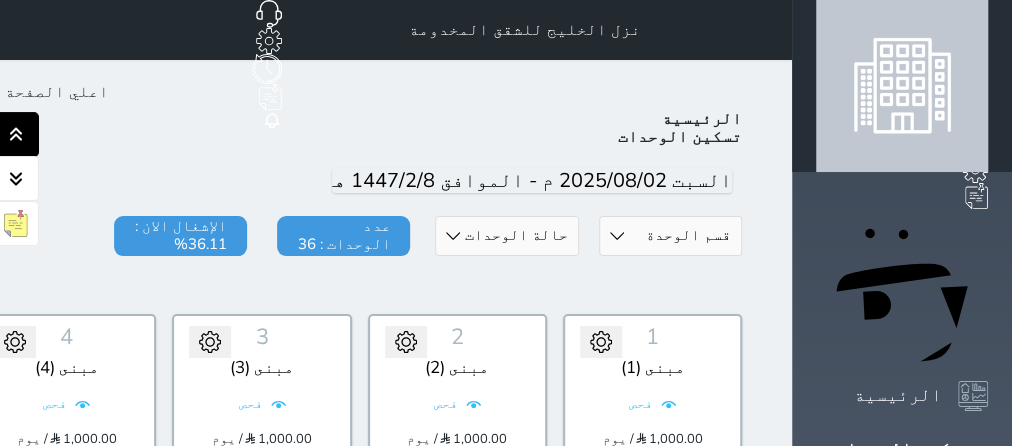 click 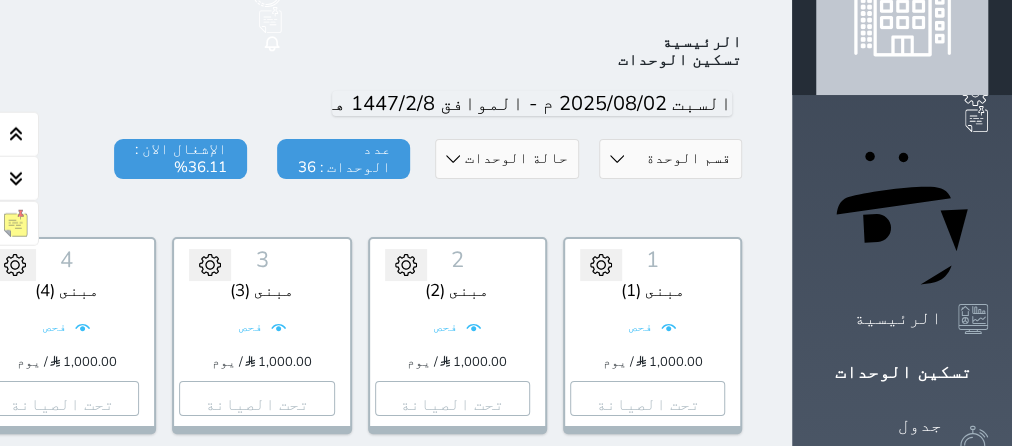 scroll, scrollTop: 78, scrollLeft: 0, axis: vertical 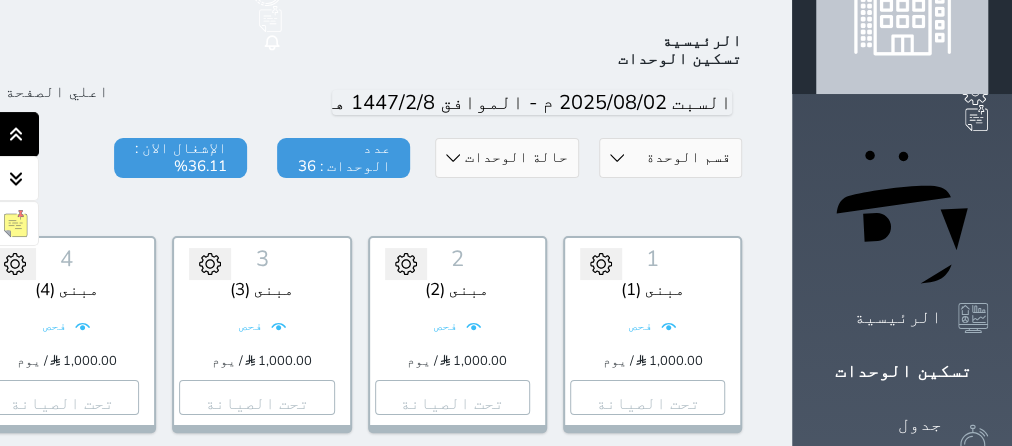 click 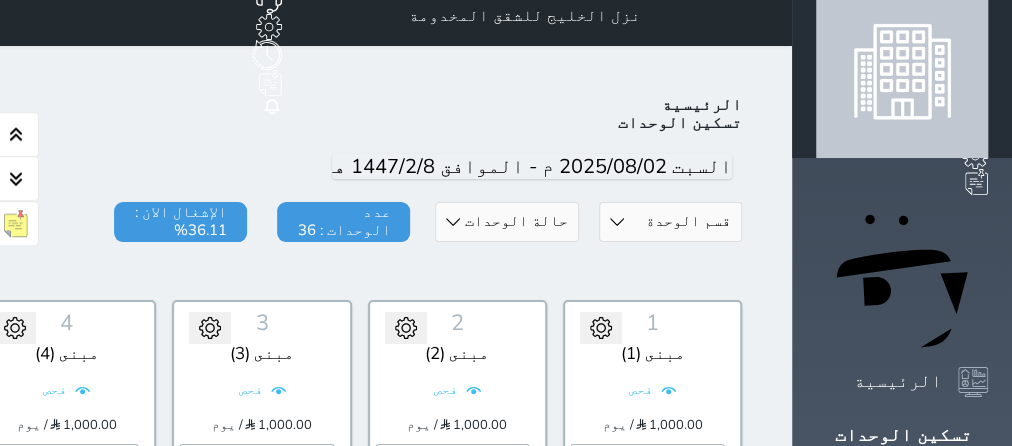 scroll, scrollTop: 0, scrollLeft: 0, axis: both 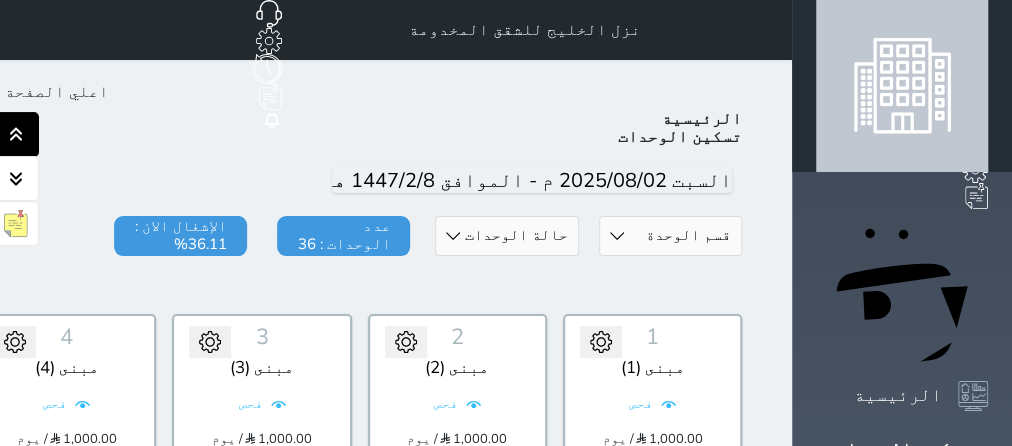 click at bounding box center [16, 134] 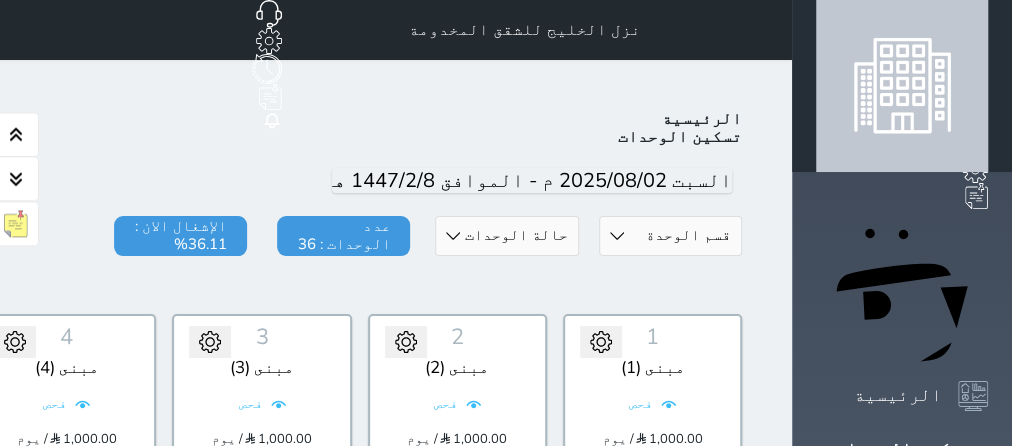 scroll, scrollTop: 0, scrollLeft: 0, axis: both 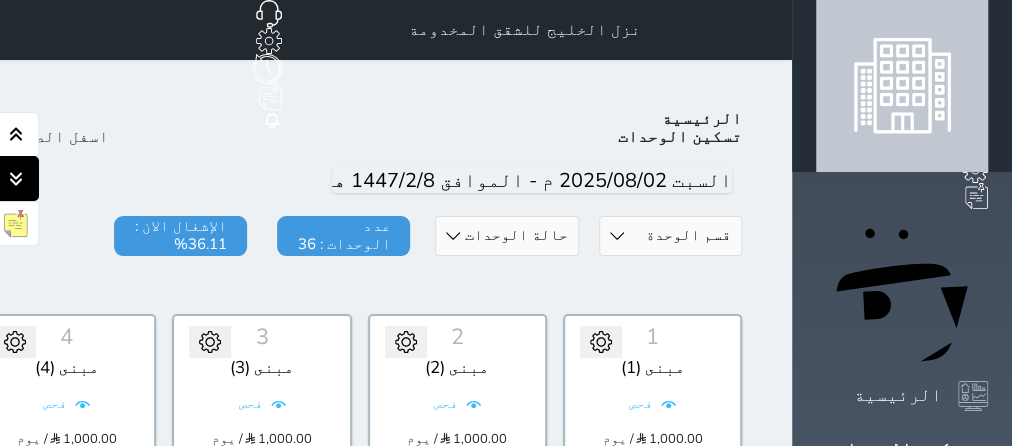 click at bounding box center (16, 178) 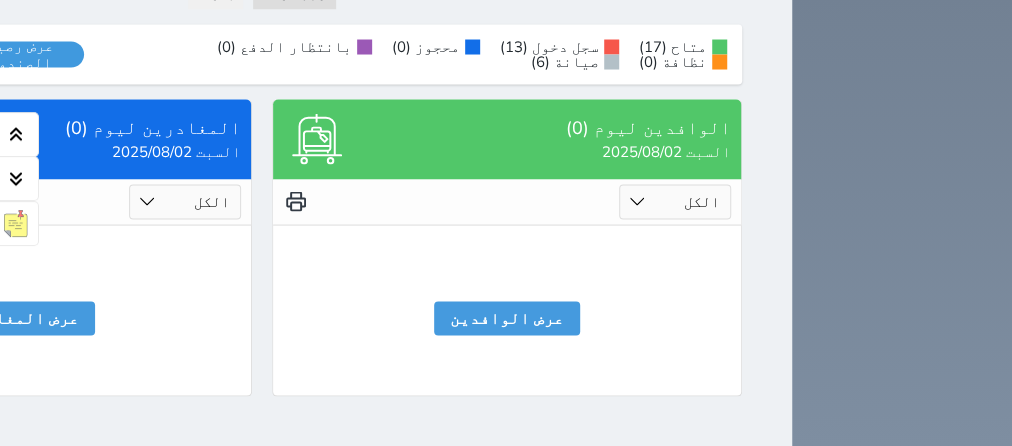 scroll, scrollTop: 2175, scrollLeft: 0, axis: vertical 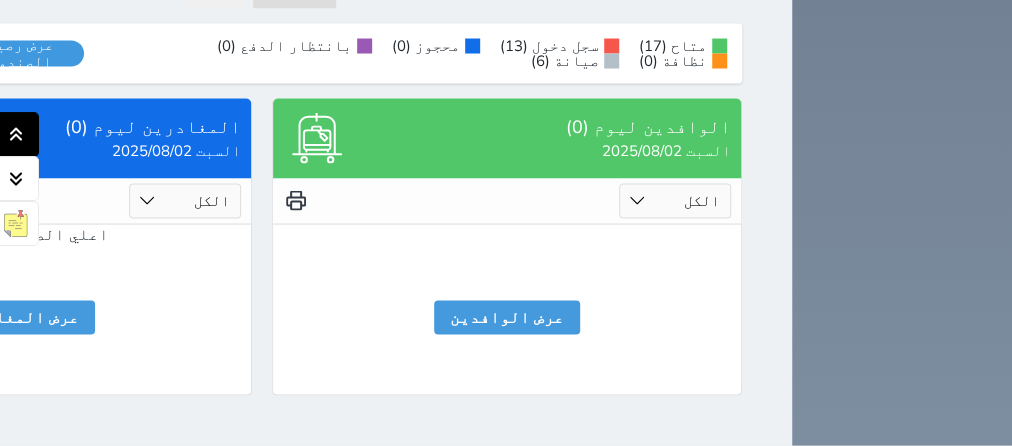 click 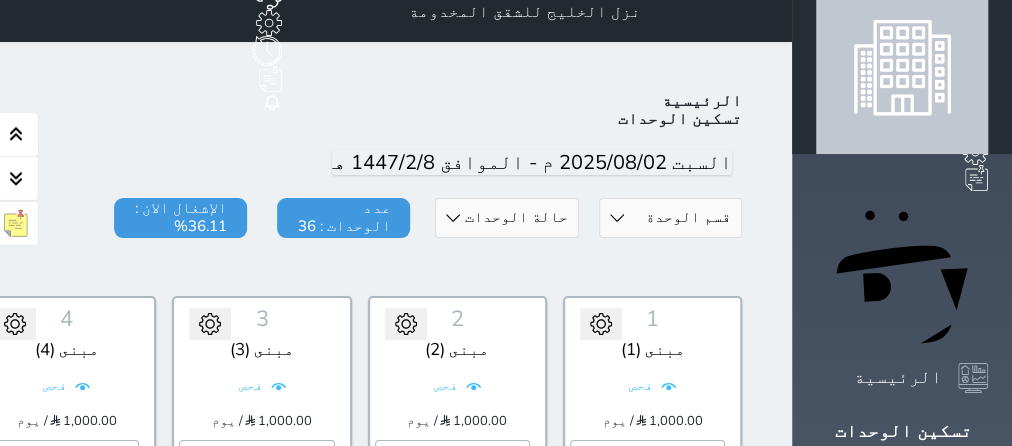 scroll, scrollTop: 0, scrollLeft: 0, axis: both 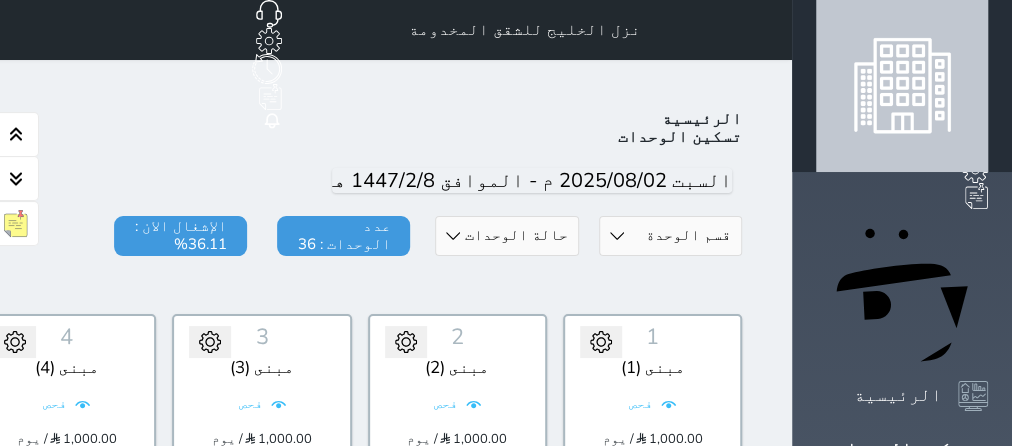click at bounding box center [262, 286] 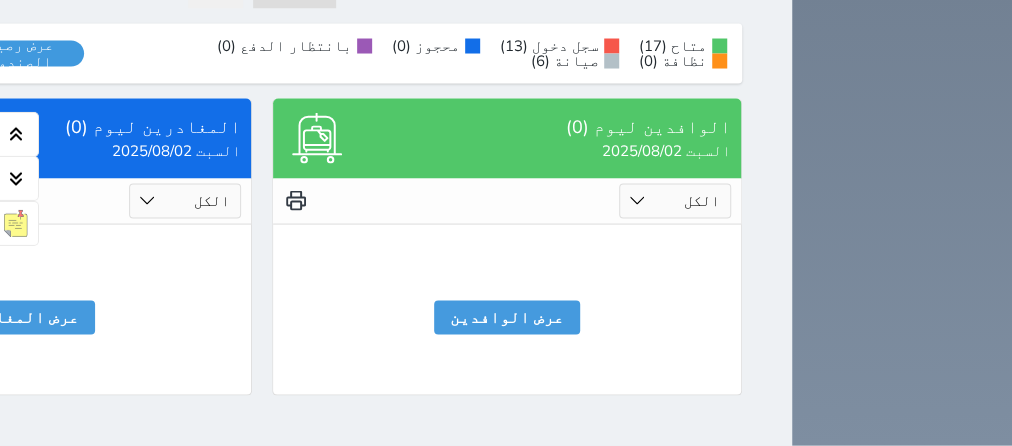 scroll, scrollTop: 2175, scrollLeft: 0, axis: vertical 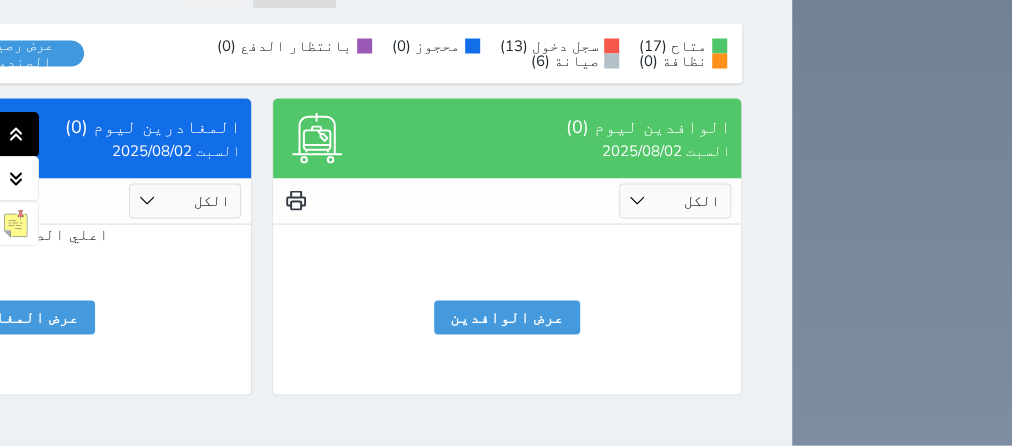click 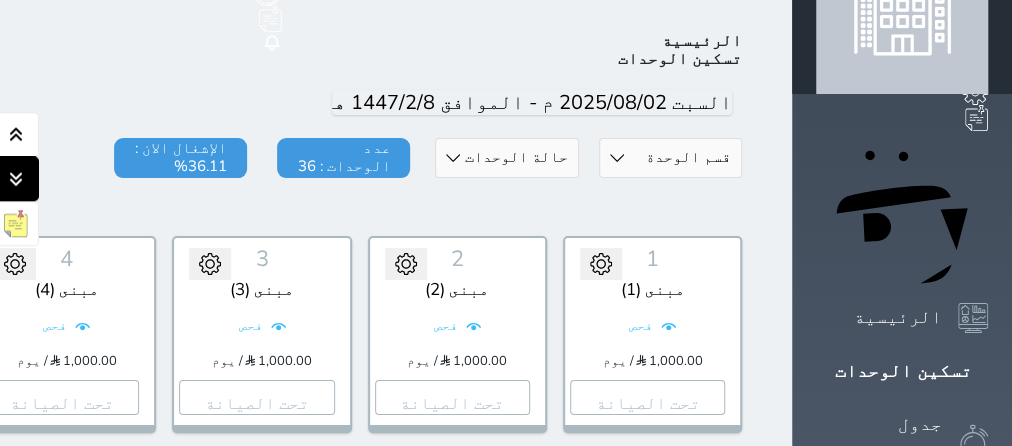 scroll, scrollTop: 78, scrollLeft: 0, axis: vertical 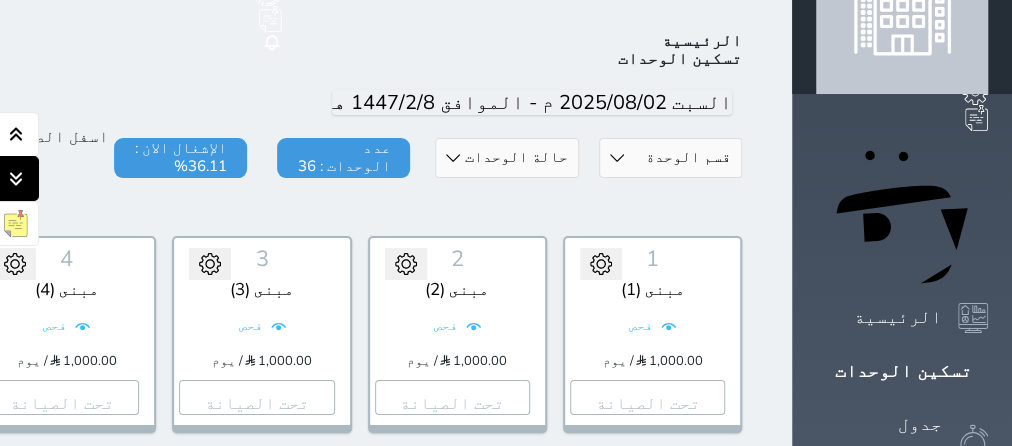click at bounding box center [16, 178] 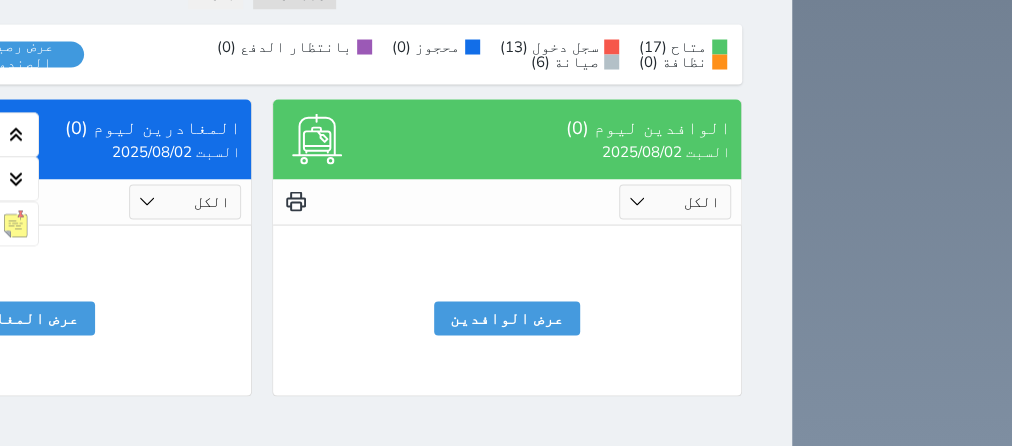 scroll, scrollTop: 2175, scrollLeft: 0, axis: vertical 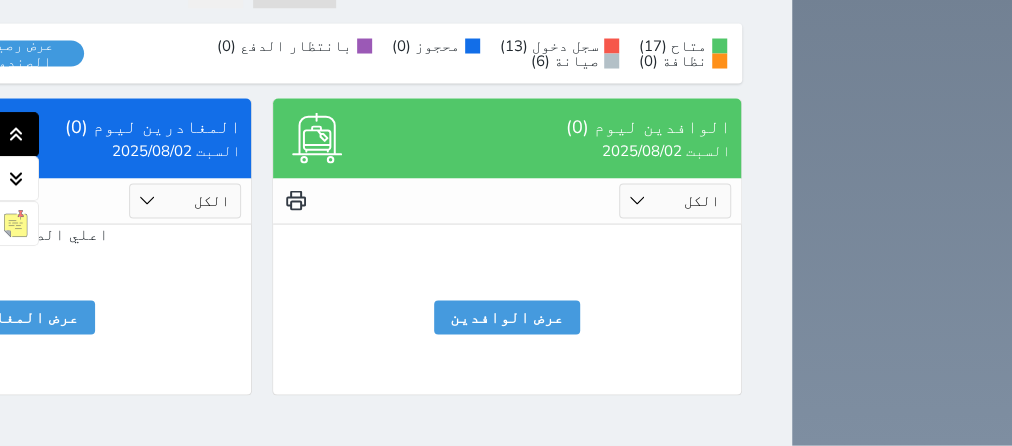 click 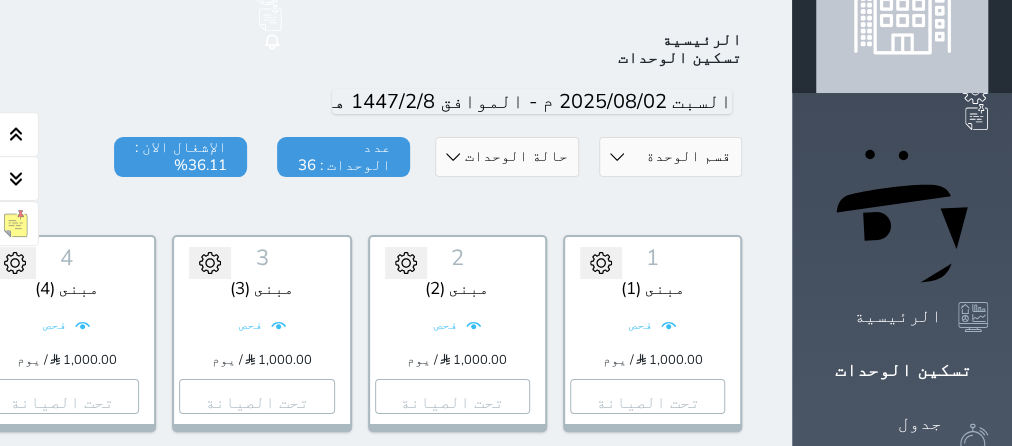 scroll, scrollTop: 78, scrollLeft: 0, axis: vertical 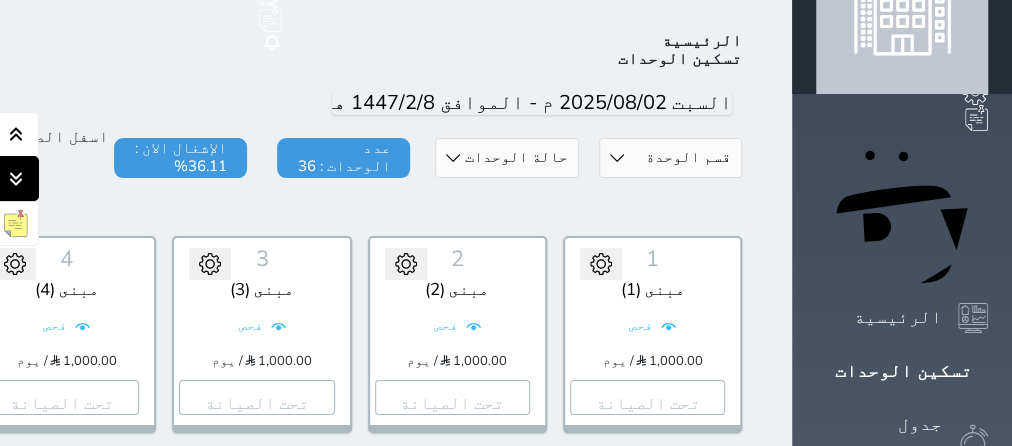 click 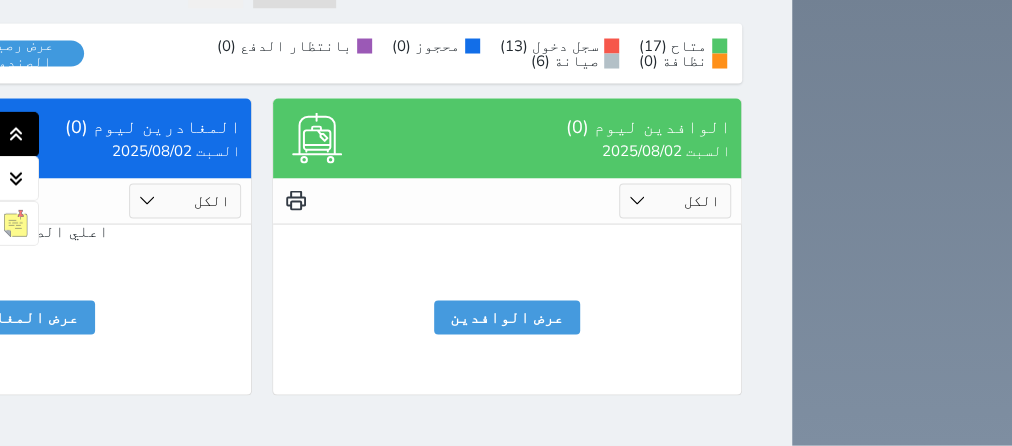 click 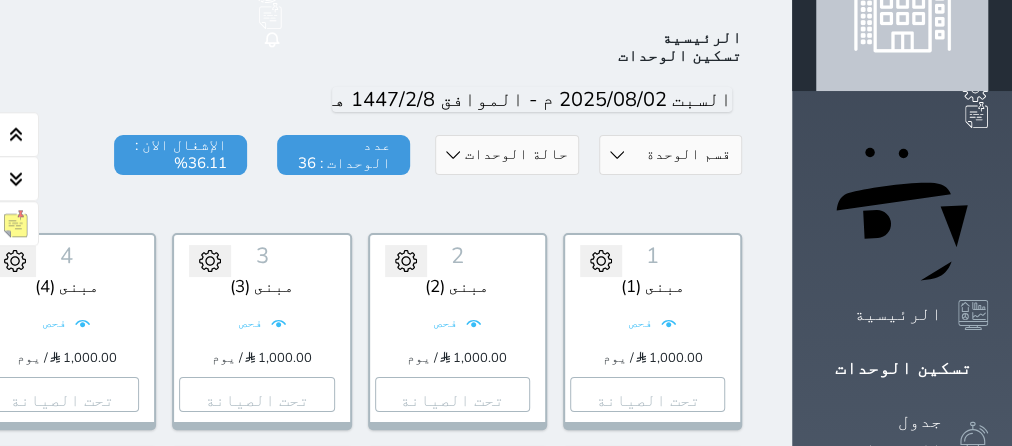 scroll, scrollTop: 78, scrollLeft: 0, axis: vertical 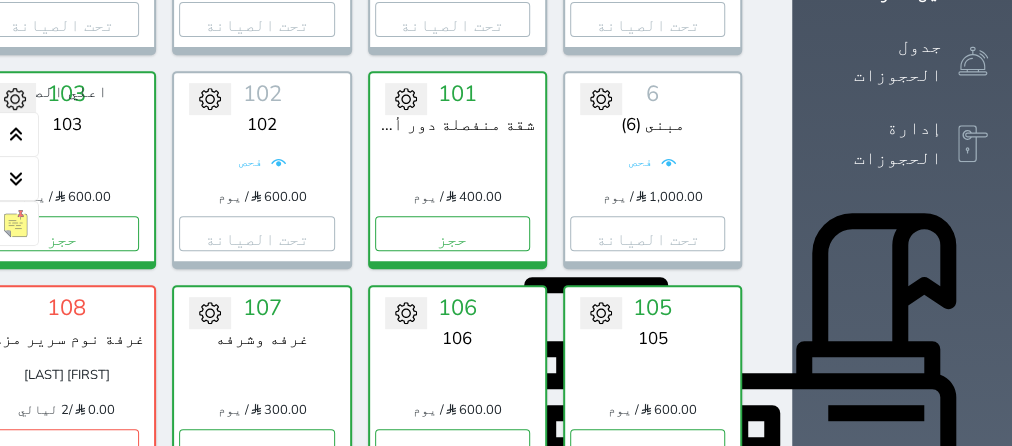 click on "الإدارة المالية" at bounding box center [902, 762] 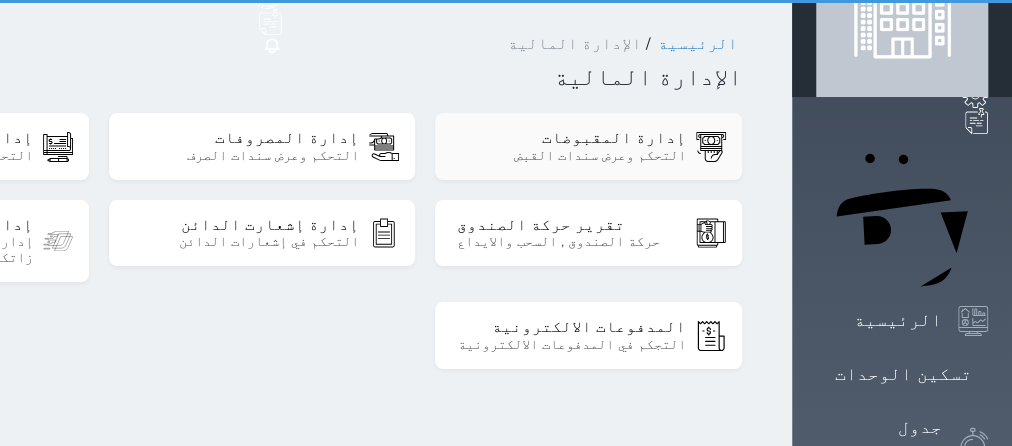scroll, scrollTop: 0, scrollLeft: 0, axis: both 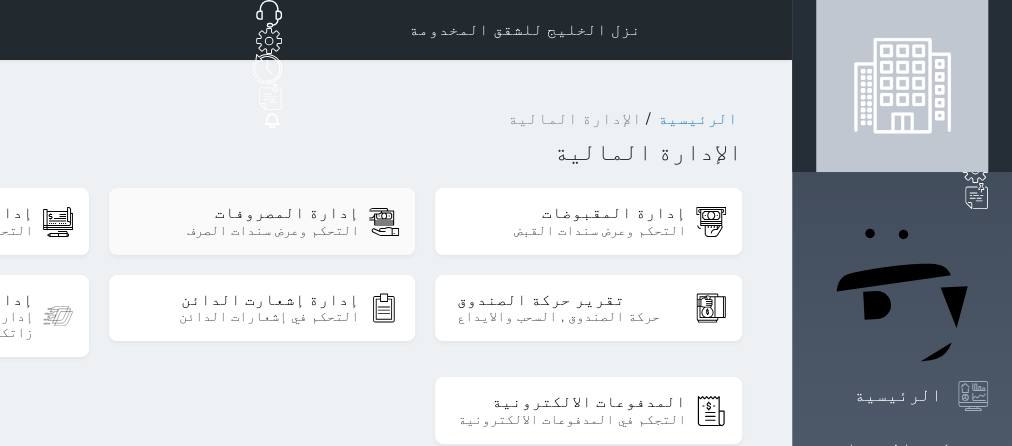click on "إدارة المصروفات" at bounding box center [244, 213] 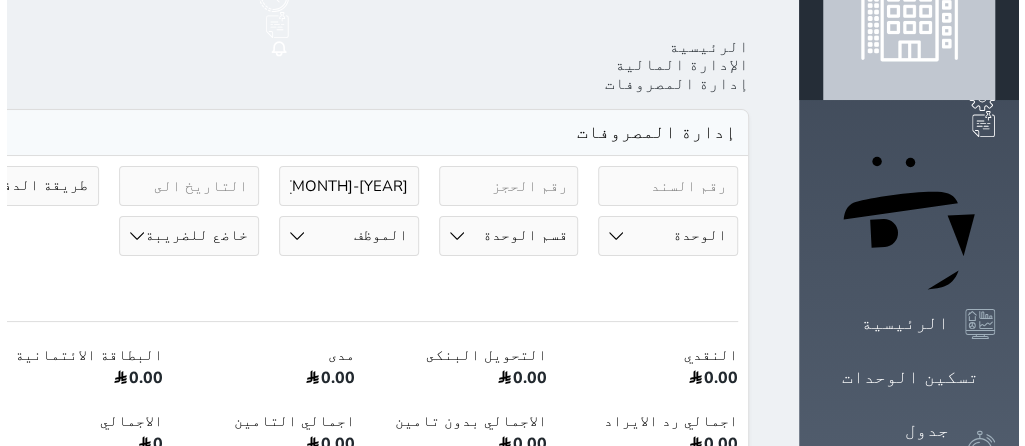 scroll, scrollTop: 378, scrollLeft: 0, axis: vertical 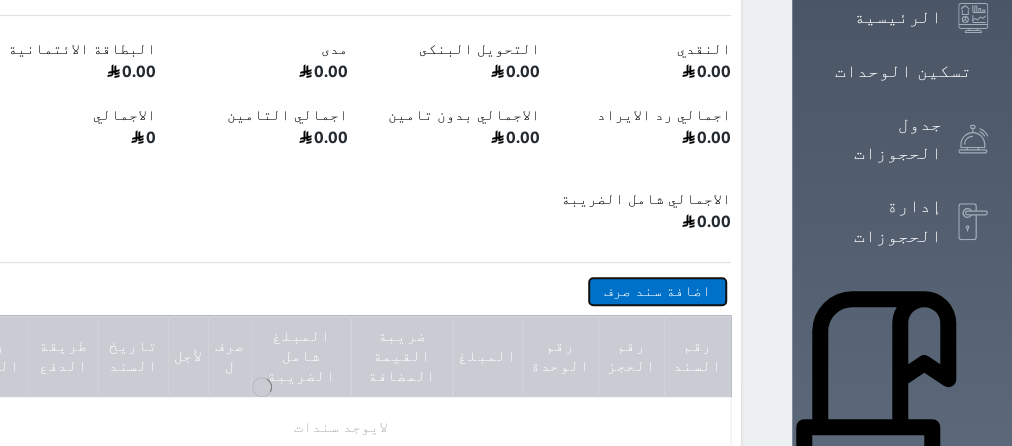 click on "اضافة سند صرف" at bounding box center [657, 291] 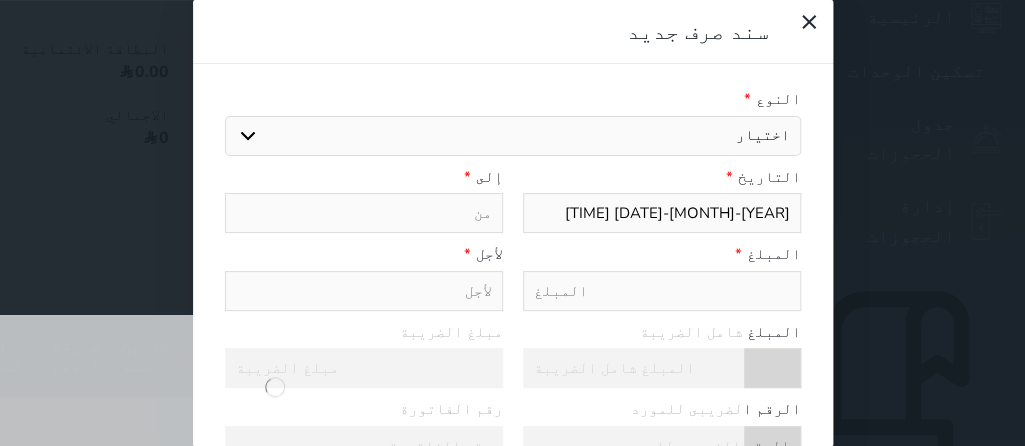 click on "اختيار   مرتجع إيجار رواتب صيانة مصروفات عامة تحويل من الصندوق الى الادارة استرجاع تامين استرجاع العربون سداد بلدي سداد تلفون سداد ماء سداد كهرباء رسوم المشغل السياحي بوكنج المغسلة لوازم نظافه ومناديل ورقيه لوازمطابخ واواني رسوم محاسبيه وقانونيه رسوم انظمه وبرامج رسوم نقل نفايات سداد فاتورة وقود (غاز -بنزين) سداد ايجار مبنى مبلغ اهلاك اصول اجور عمال اضافيه رواتب موظفين سعوديين رواتب موظفين اجانب تامينات اجتماعيه تامينات صحيه رسوم تجديد اقامات ضريبة قيمه مضافه مدفرعات زكاه ودخل مدفوعات غرامات حكوميه مشتريات" at bounding box center (513, 136) 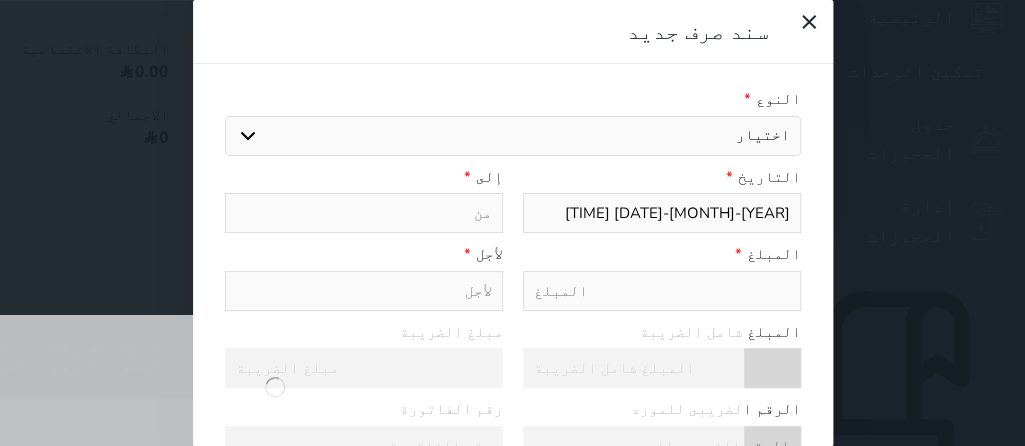 click on "سداد فاتورة وقود (غاز -بنزين)" at bounding box center [0, 0] 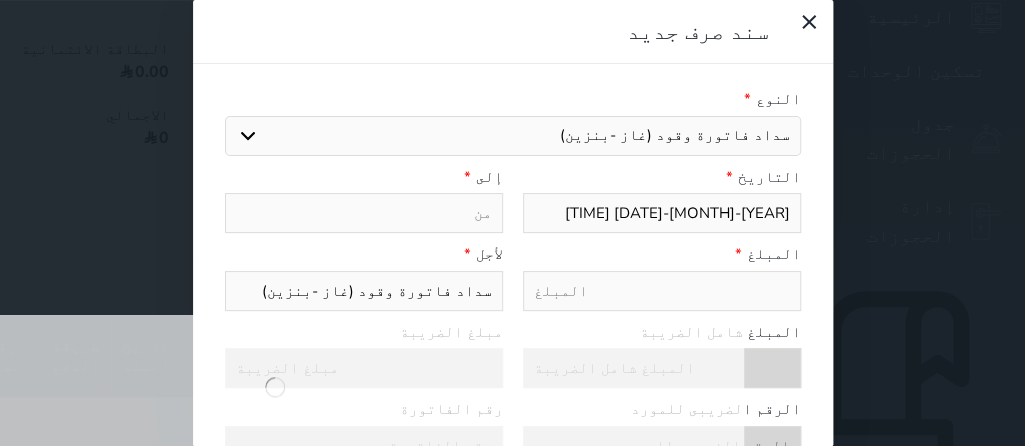 click at bounding box center [364, 213] 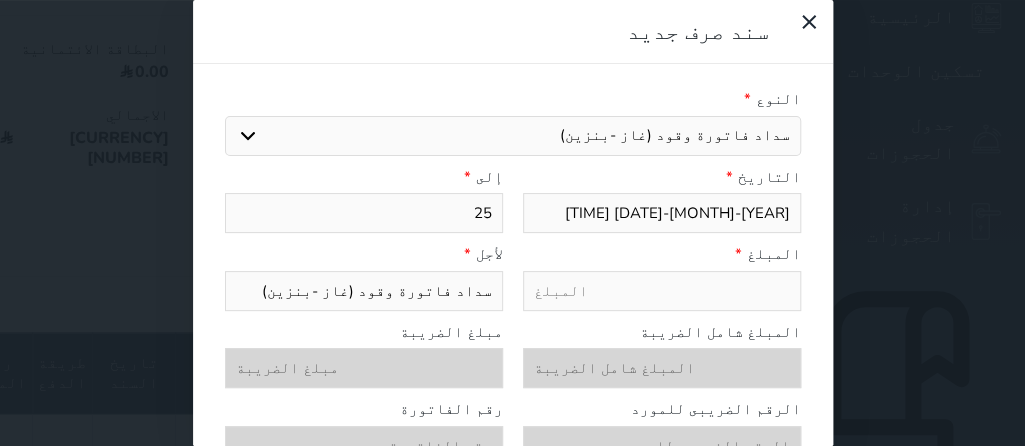 click at bounding box center [662, 291] 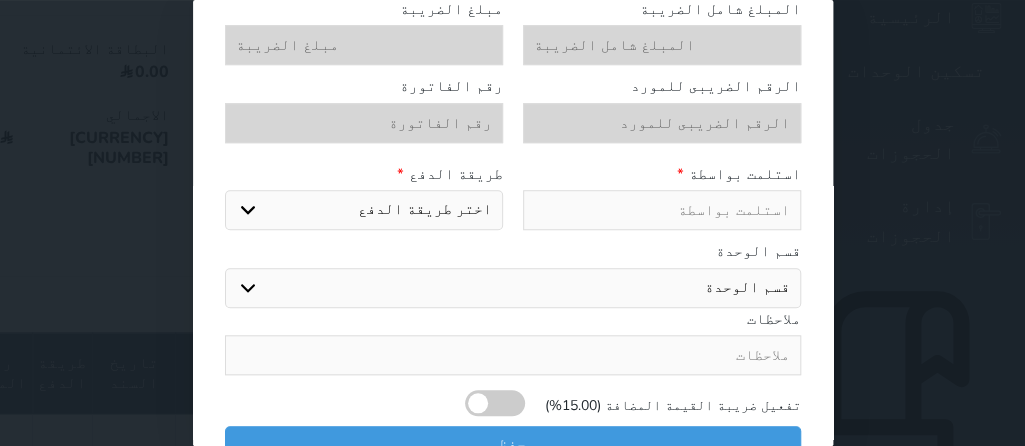 scroll, scrollTop: 344, scrollLeft: 0, axis: vertical 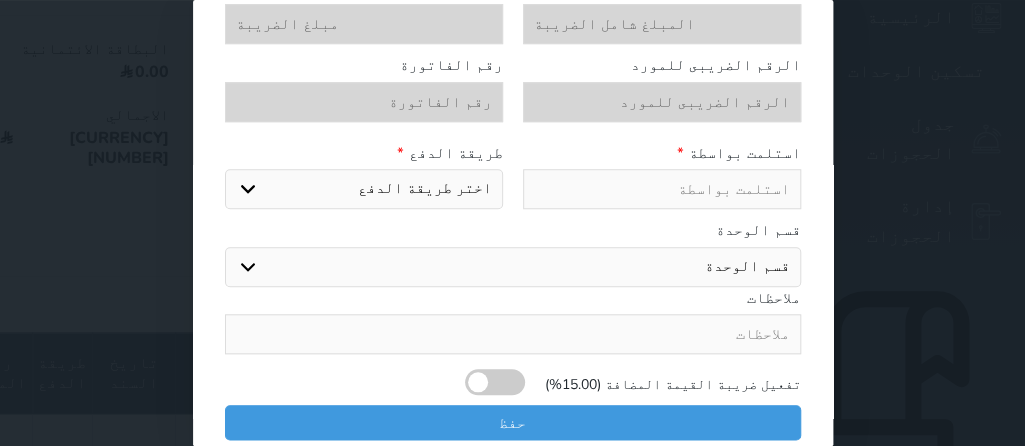 click at bounding box center [662, 189] 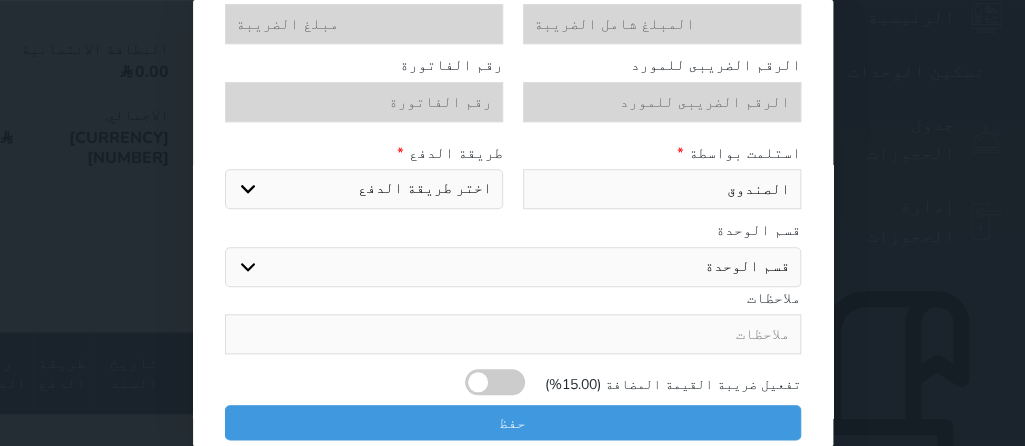 click on "اختر طريقة الدفع   دفع نقدى   تحويل بنكى   مدى   بطاقة ائتمان" at bounding box center (364, 189) 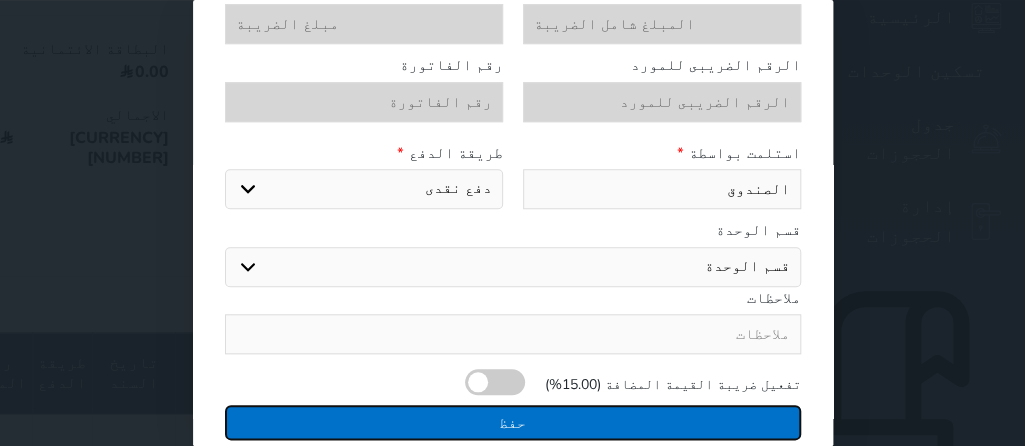 click on "حفظ" at bounding box center [513, 422] 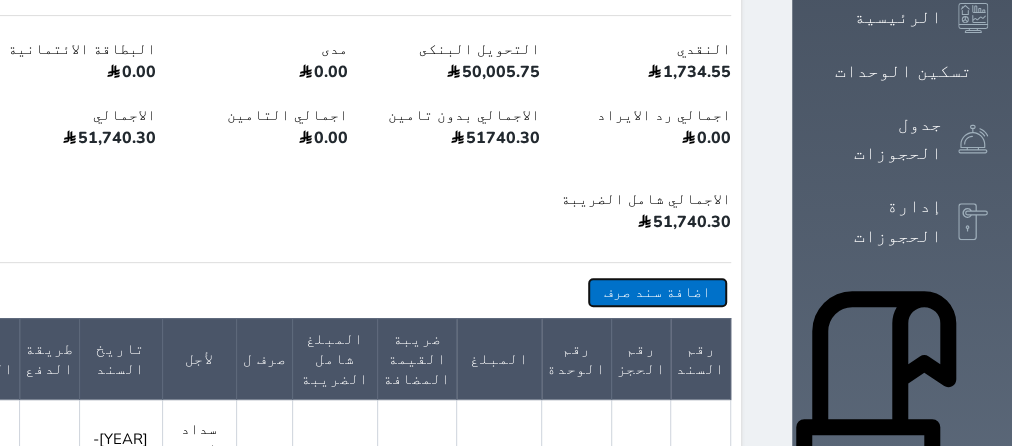 click on "اضافة سند صرف" at bounding box center [657, 292] 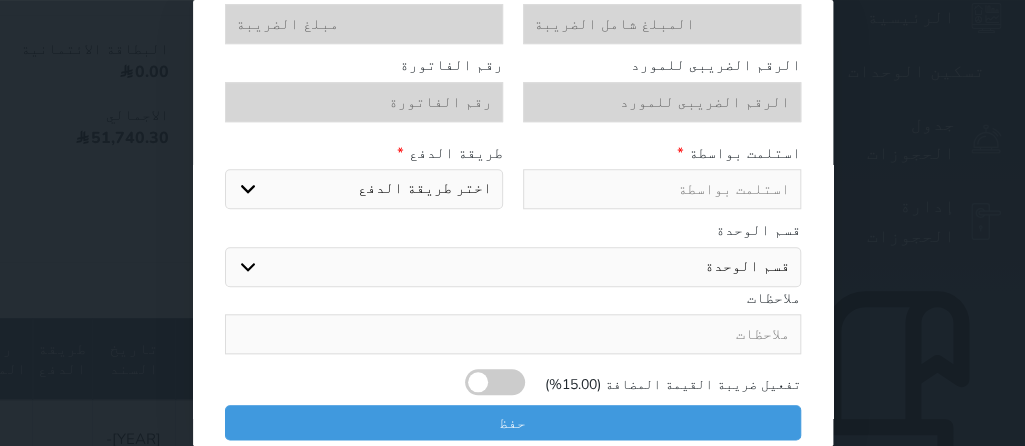 scroll, scrollTop: 0, scrollLeft: 0, axis: both 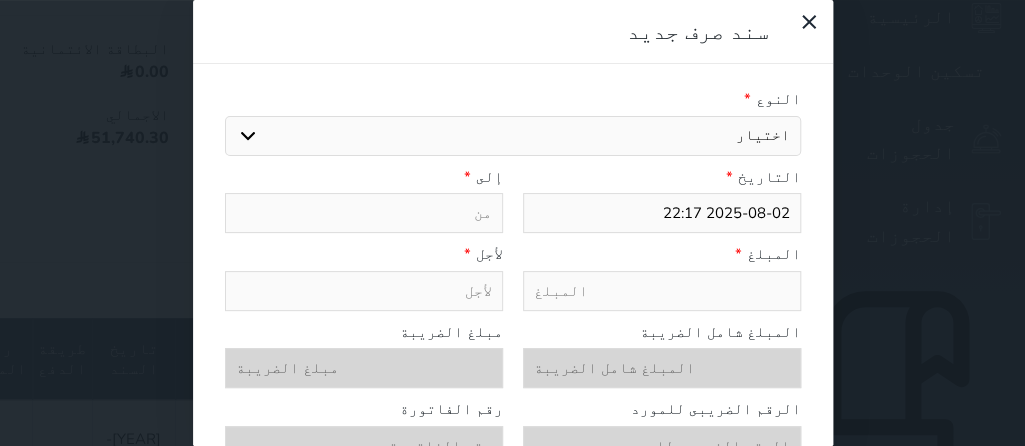 click on "اختيار   مرتجع إيجار رواتب صيانة مصروفات عامة تحويل من الصندوق الى الادارة استرجاع تامين استرجاع العربون سداد بلدي سداد تلفون سداد ماء سداد كهرباء رسوم المشغل السياحي بوكنج المغسلة لوازم نظافه ومناديل ورقيه لوازمطابخ واواني رسوم محاسبيه وقانونيه رسوم انظمه وبرامج رسوم نقل نفايات سداد فاتورة وقود (غاز -بنزين) سداد ايجار مبنى مبلغ اهلاك اصول اجور عمال اضافيه رواتب موظفين سعوديين رواتب موظفين اجانب تامينات اجتماعيه تامينات صحيه رسوم تجديد اقامات ضريبة قيمه مضافه مدفرعات زكاه ودخل مدفوعات غرامات حكوميه مشتريات" at bounding box center (513, 136) 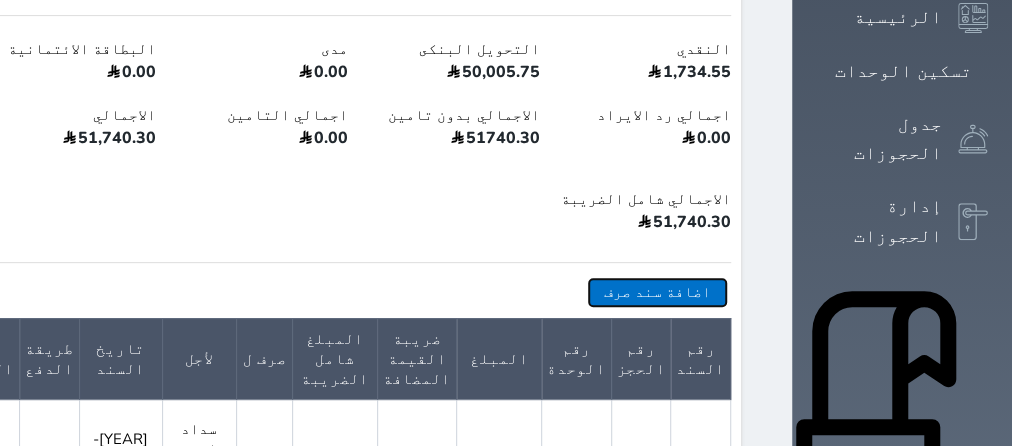 click on "اضافة سند صرف" at bounding box center (657, 292) 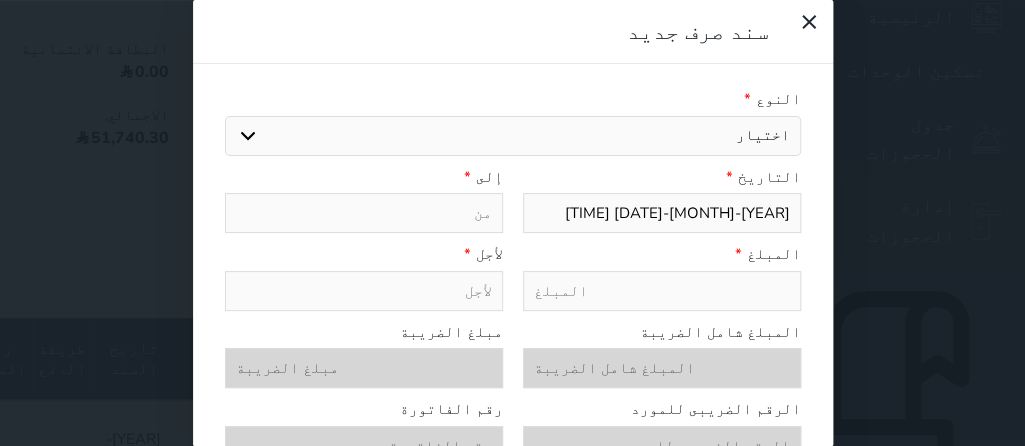 click on "اختيار   مرتجع إيجار رواتب صيانة مصروفات عامة تحويل من الصندوق الى الادارة استرجاع تامين استرجاع العربون سداد بلدي سداد تلفون سداد ماء سداد كهرباء رسوم المشغل السياحي بوكنج المغسلة لوازم نظافه ومناديل ورقيه لوازمطابخ واواني رسوم محاسبيه وقانونيه رسوم انظمه وبرامج رسوم نقل نفايات سداد فاتورة وقود (غاز -بنزين) سداد ايجار مبنى مبلغ اهلاك اصول اجور عمال اضافيه رواتب موظفين سعوديين رواتب موظفين اجانب تامينات اجتماعيه تامينات صحيه رسوم تجديد اقامات ضريبة قيمه مضافه مدفرعات زكاه ودخل مدفوعات غرامات حكوميه مشتريات" at bounding box center [513, 136] 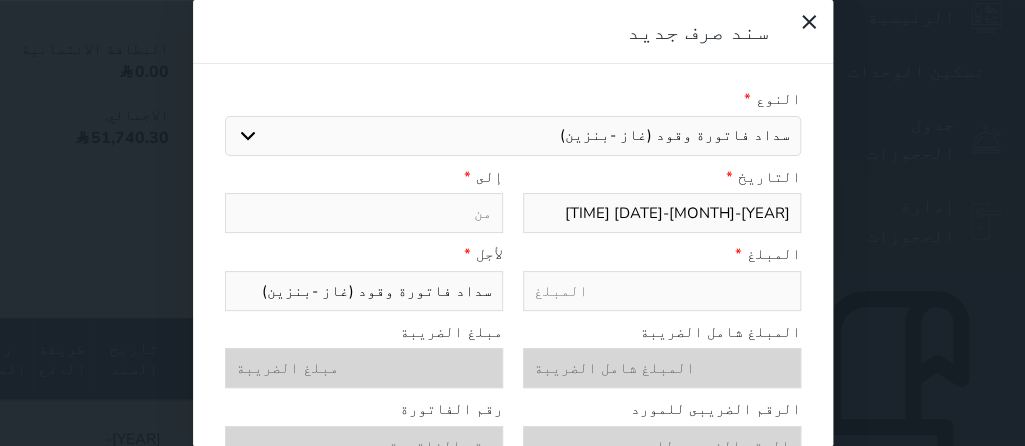 drag, startPoint x: 347, startPoint y: 295, endPoint x: 372, endPoint y: 302, distance: 25.96151 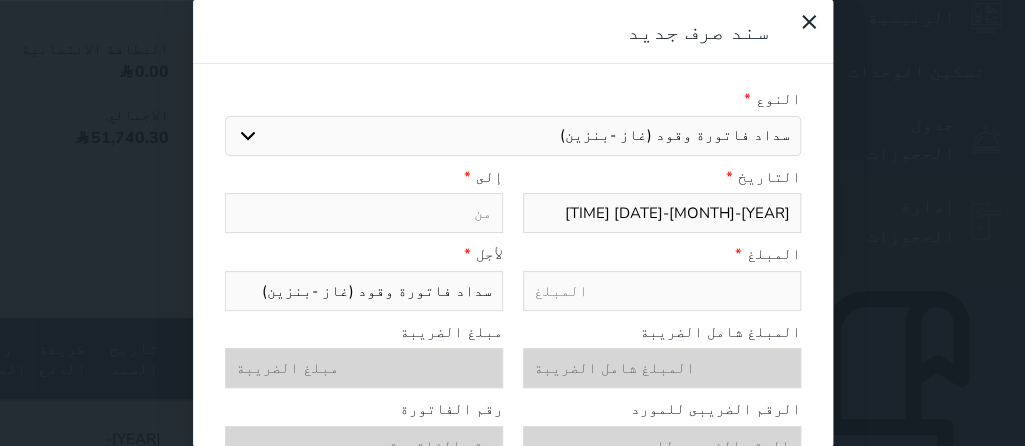 click on "سداد فاتورة وقود (غاز -بنزين)" at bounding box center [364, 291] 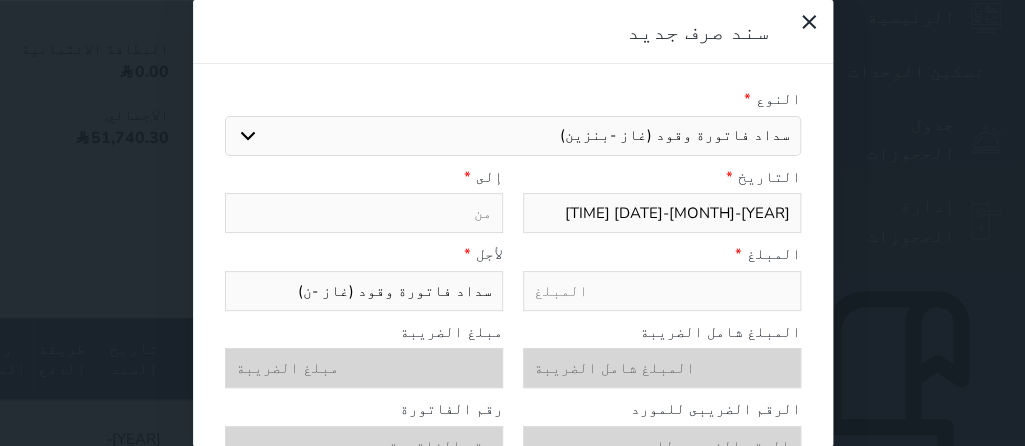 drag, startPoint x: 362, startPoint y: 299, endPoint x: 377, endPoint y: 294, distance: 15.811388 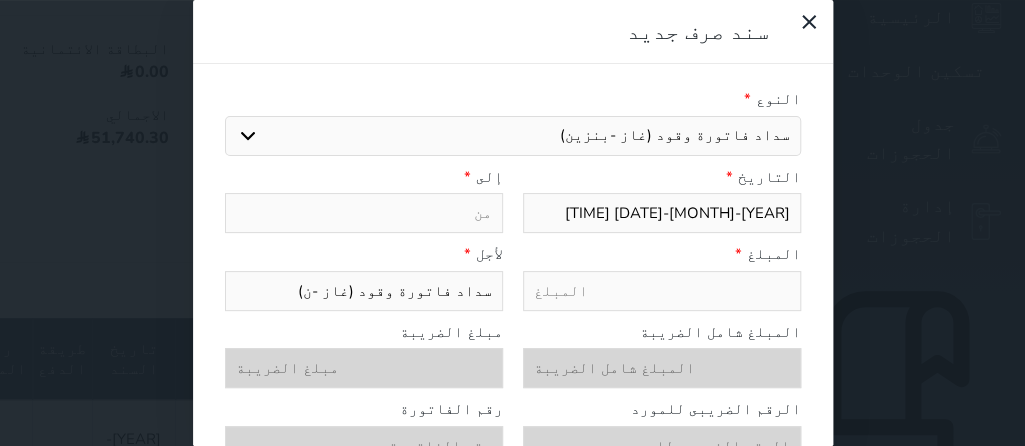 click on "سداد فاتورة وقود (غاز -ن)" at bounding box center [364, 291] 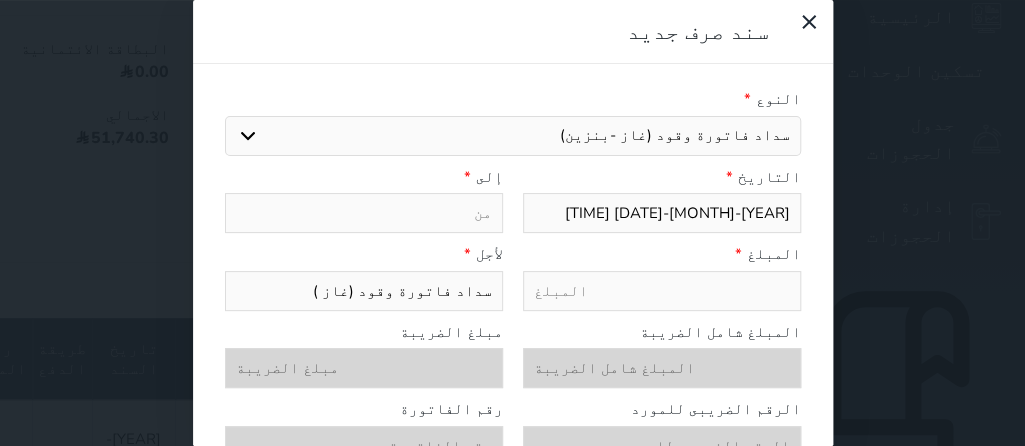 click at bounding box center (364, 213) 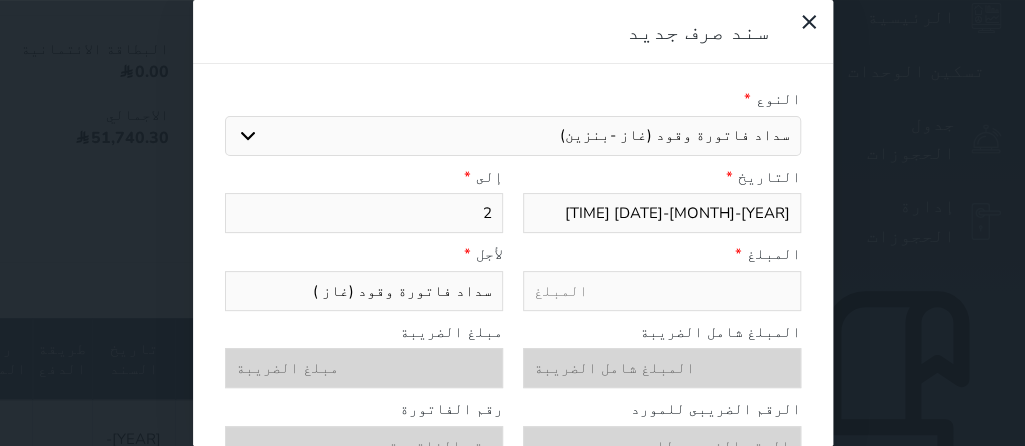 click at bounding box center (662, 291) 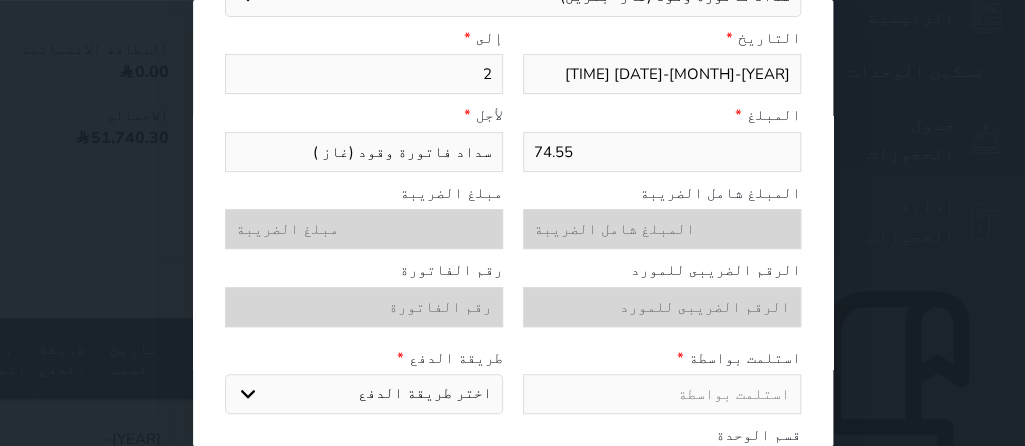 scroll, scrollTop: 279, scrollLeft: 0, axis: vertical 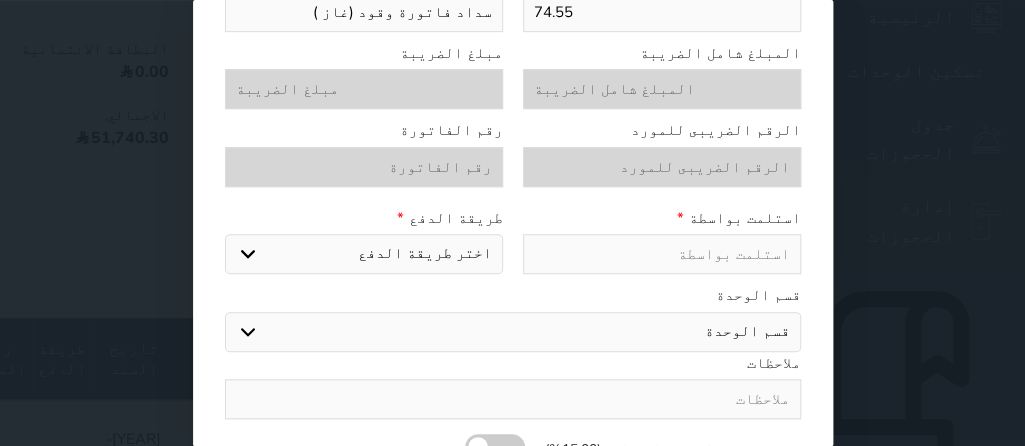 click at bounding box center [662, 254] 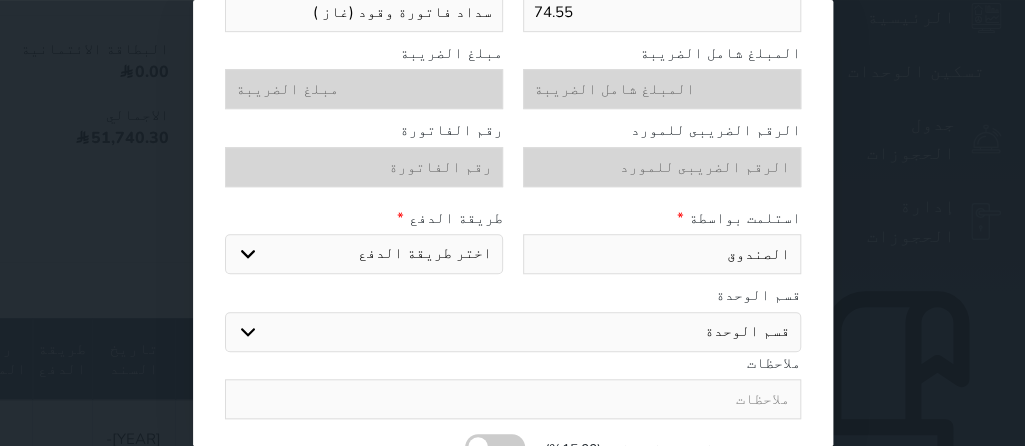 click on "اختر طريقة الدفع   دفع نقدى   تحويل بنكى   مدى   بطاقة ائتمان" at bounding box center [364, 254] 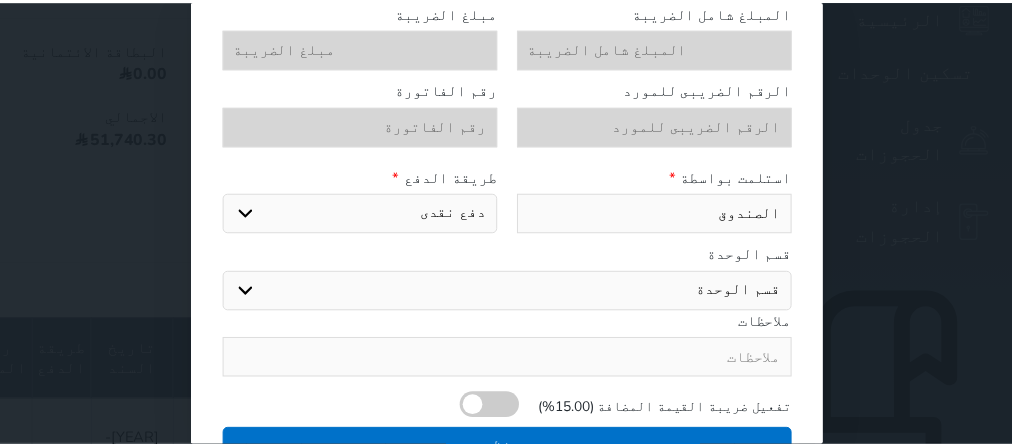 scroll, scrollTop: 344, scrollLeft: 0, axis: vertical 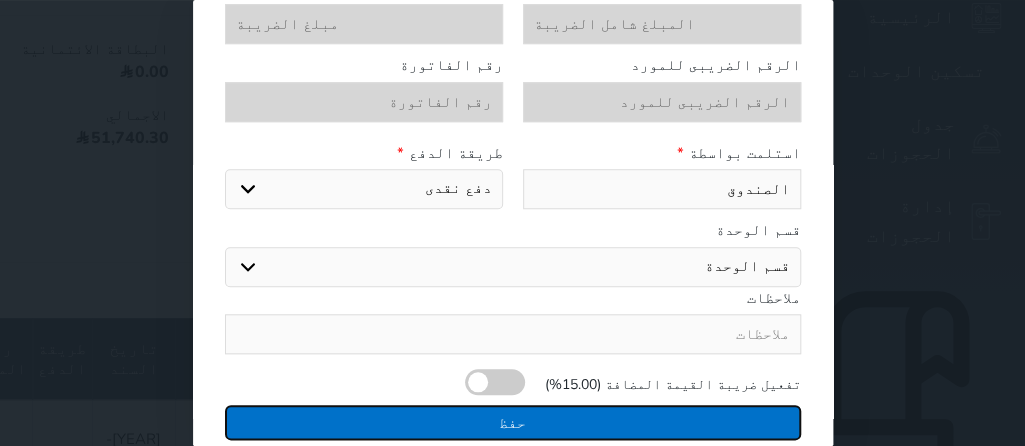 click on "حفظ" at bounding box center [513, 422] 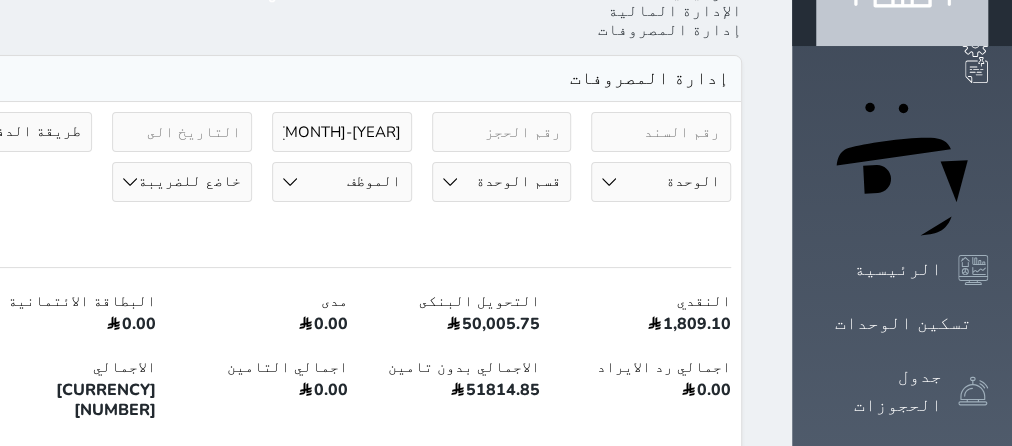 scroll, scrollTop: 0, scrollLeft: 0, axis: both 